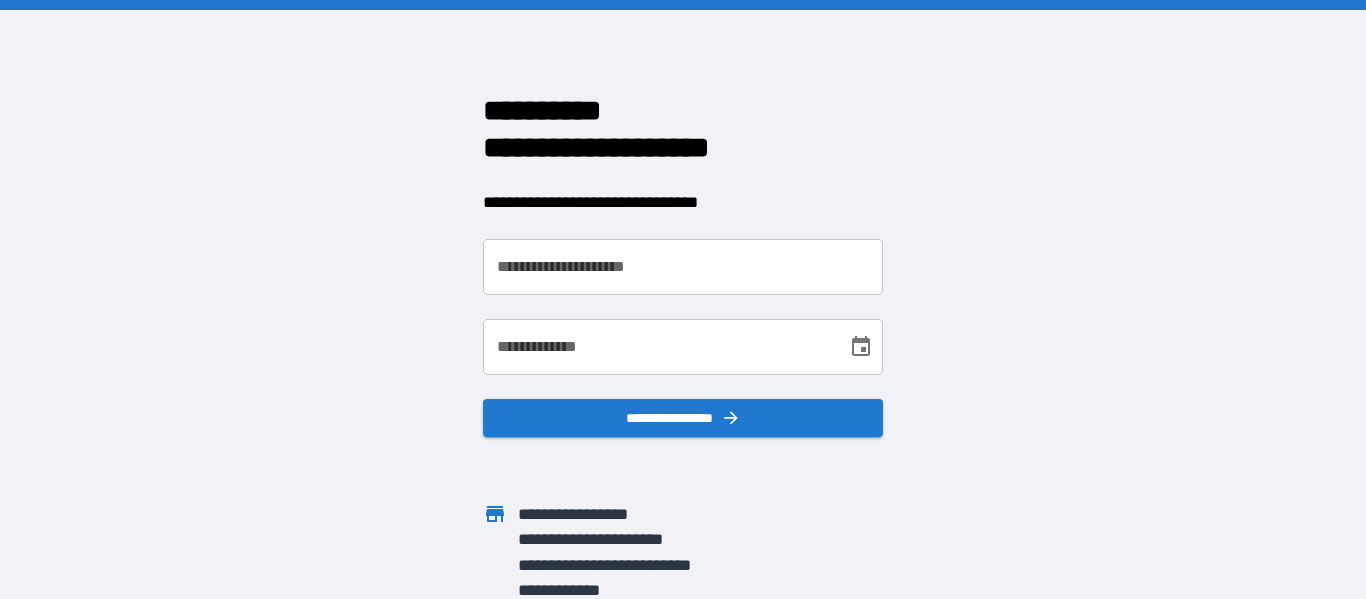 scroll, scrollTop: 0, scrollLeft: 0, axis: both 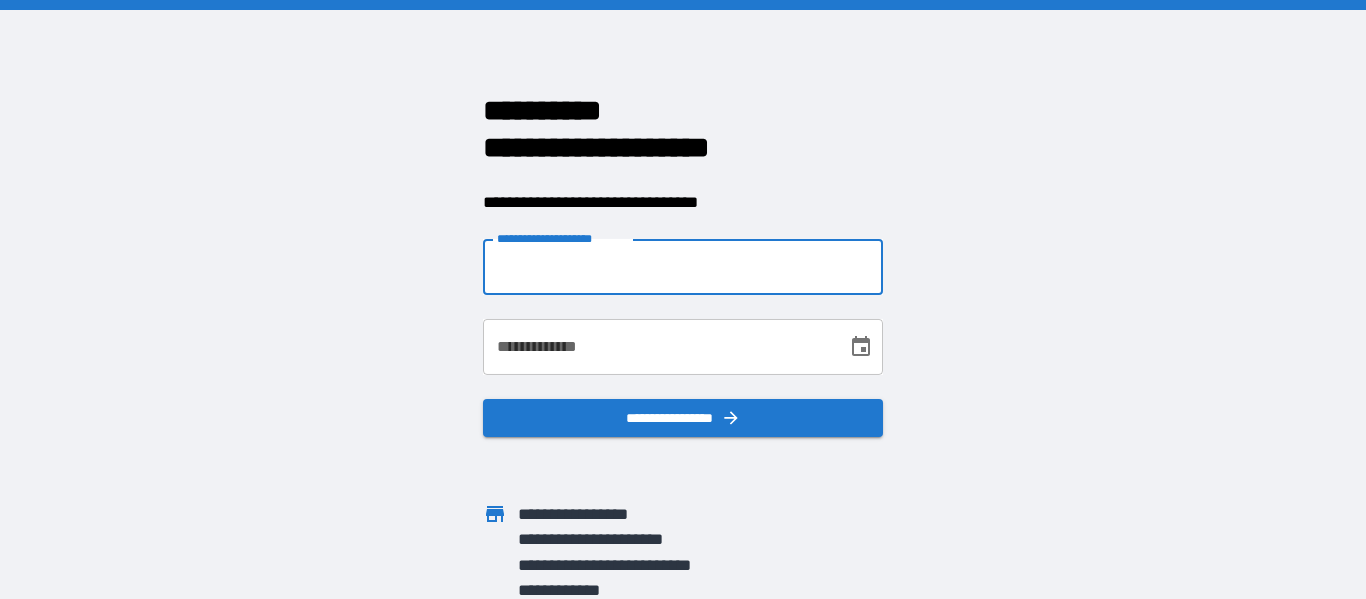 click on "**********" at bounding box center (683, 267) 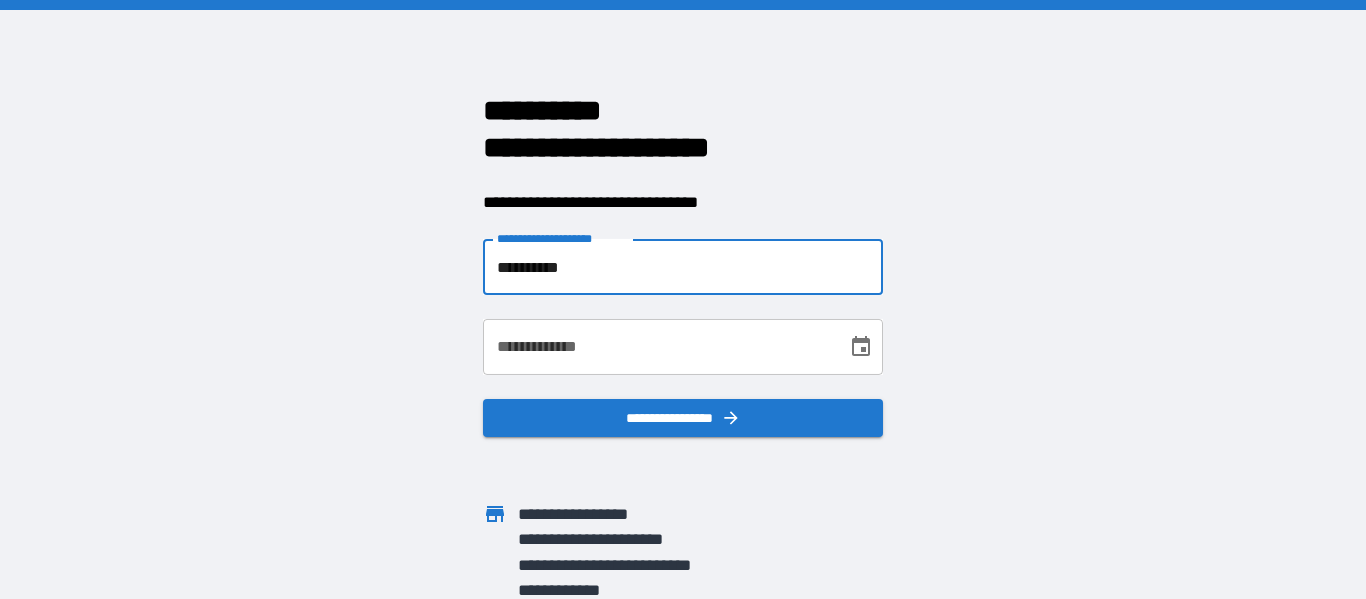 type on "**********" 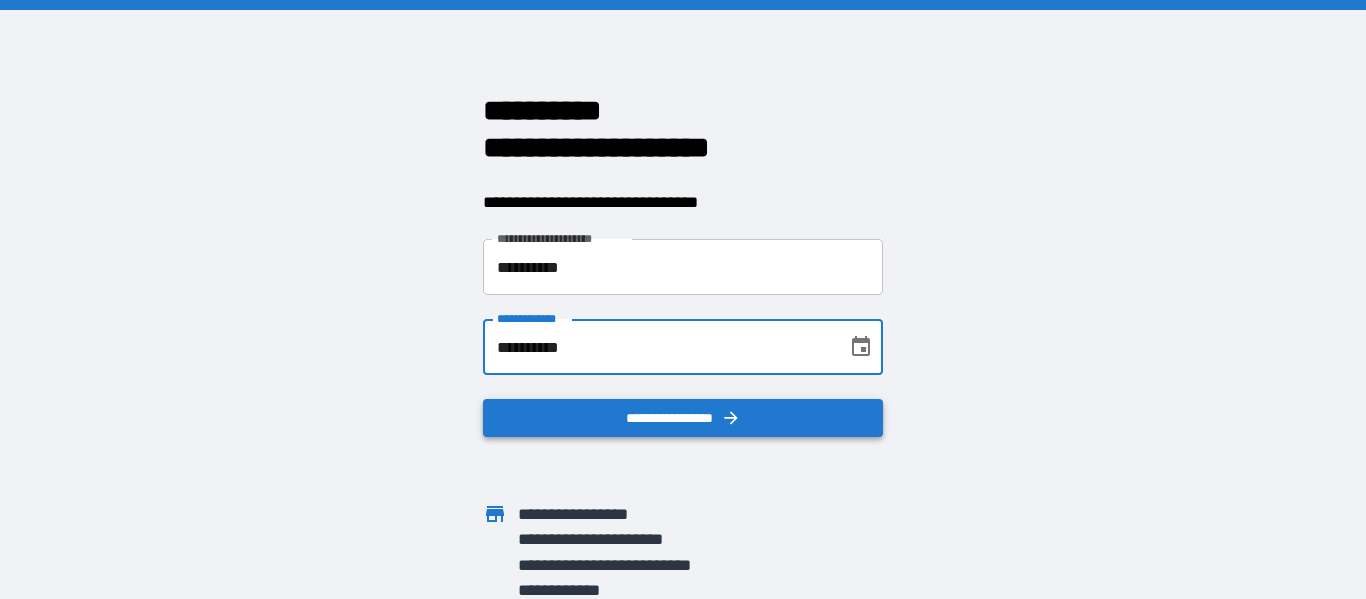click on "**********" at bounding box center (683, 418) 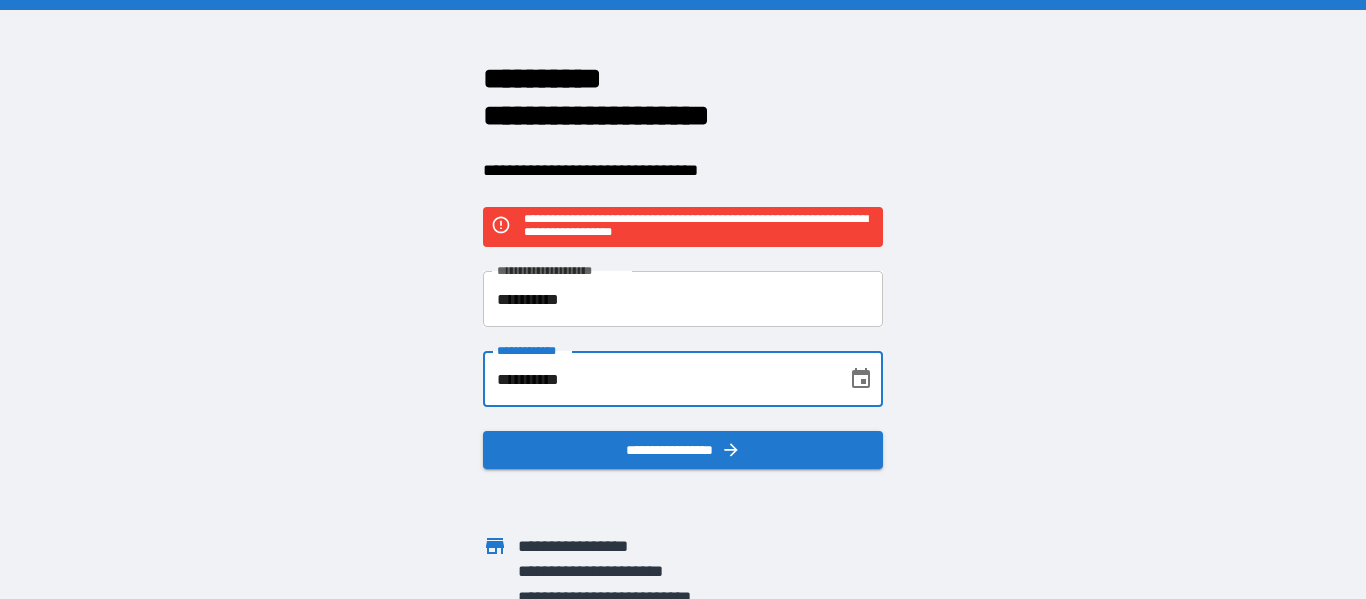 drag, startPoint x: 646, startPoint y: 378, endPoint x: 324, endPoint y: 350, distance: 323.2151 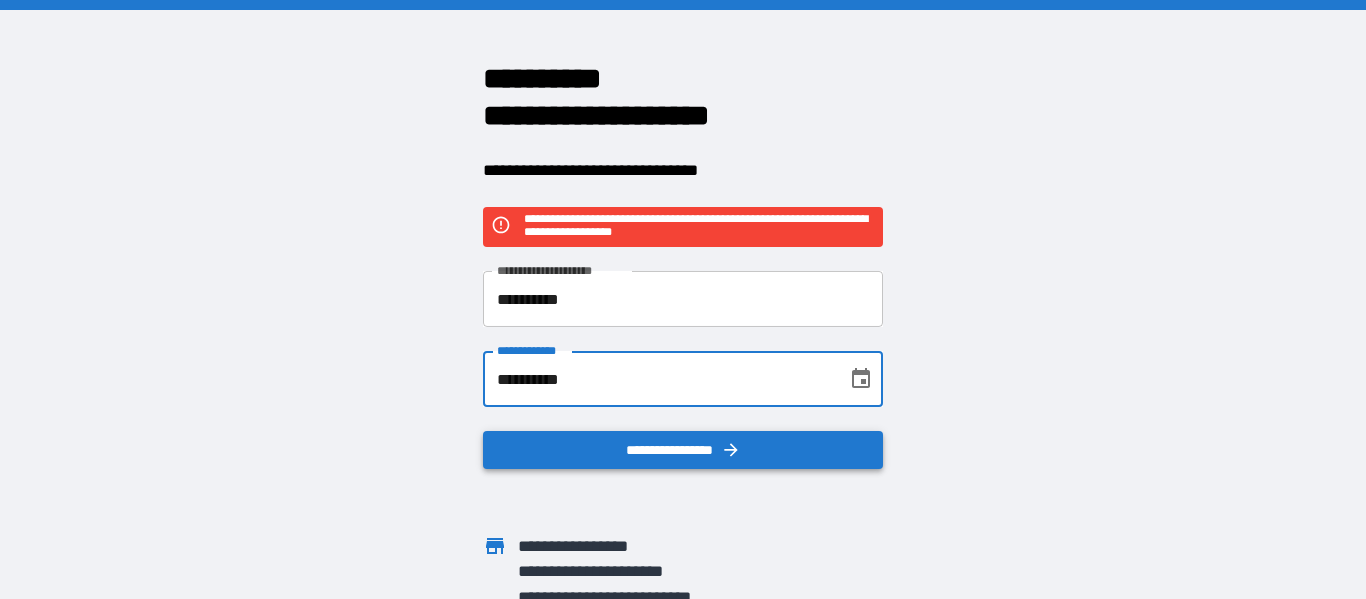 type on "**********" 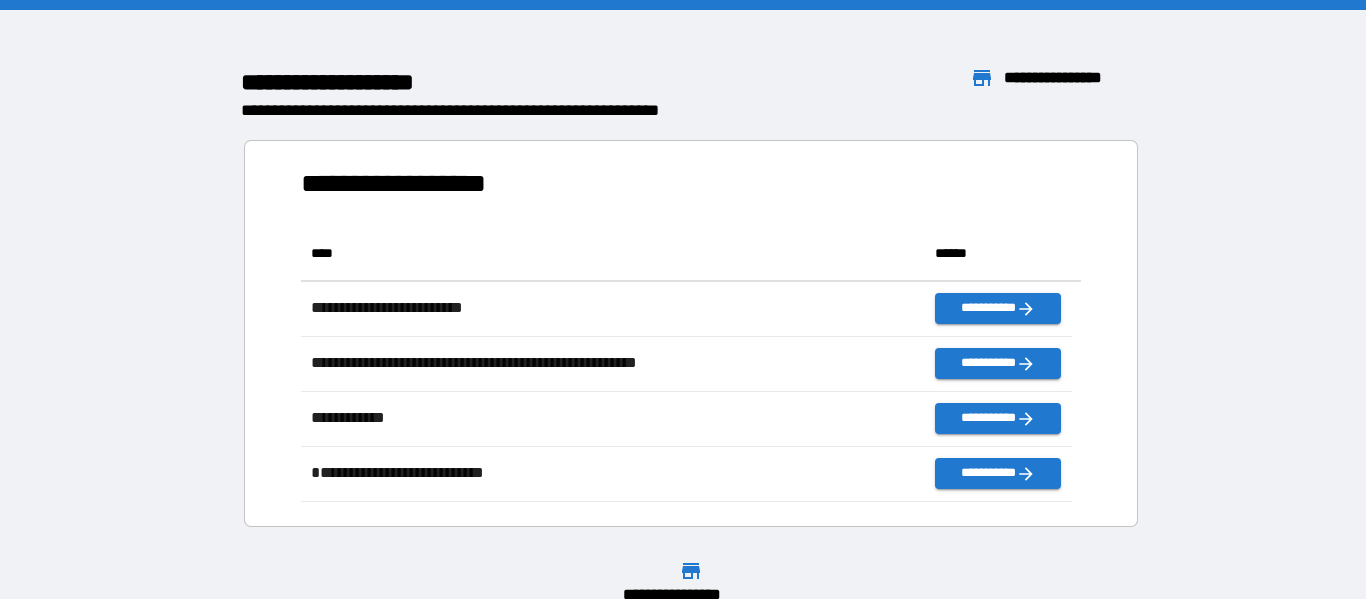 scroll, scrollTop: 16, scrollLeft: 16, axis: both 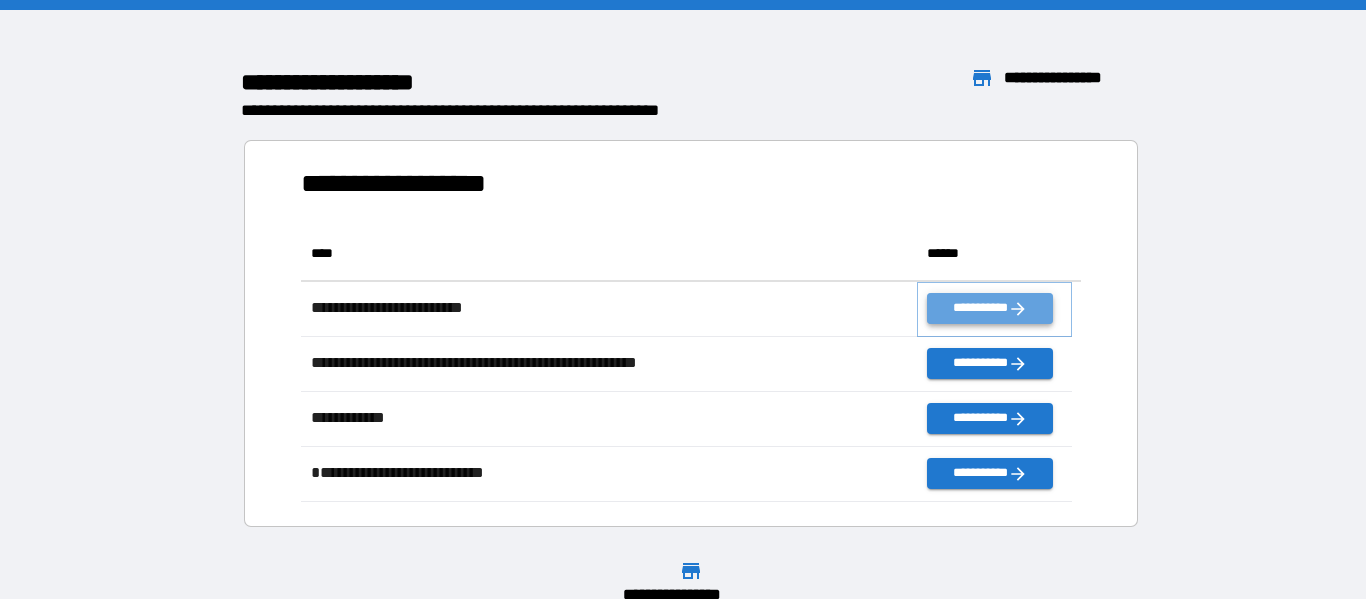 click 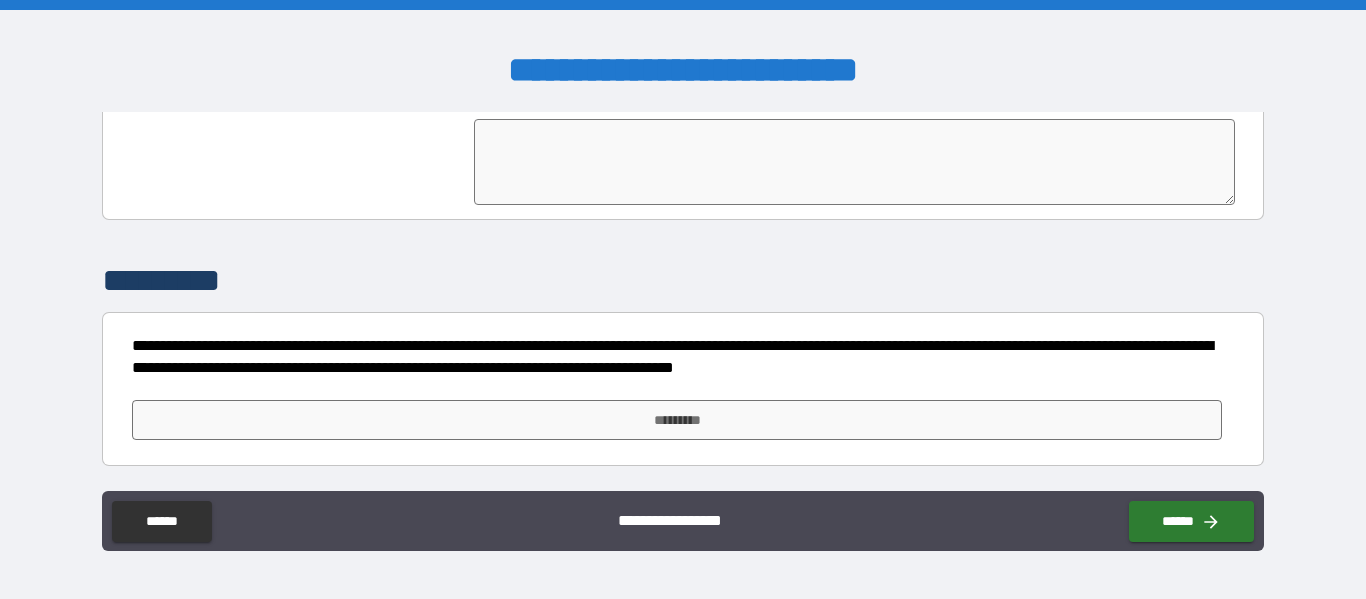 scroll, scrollTop: 4338, scrollLeft: 0, axis: vertical 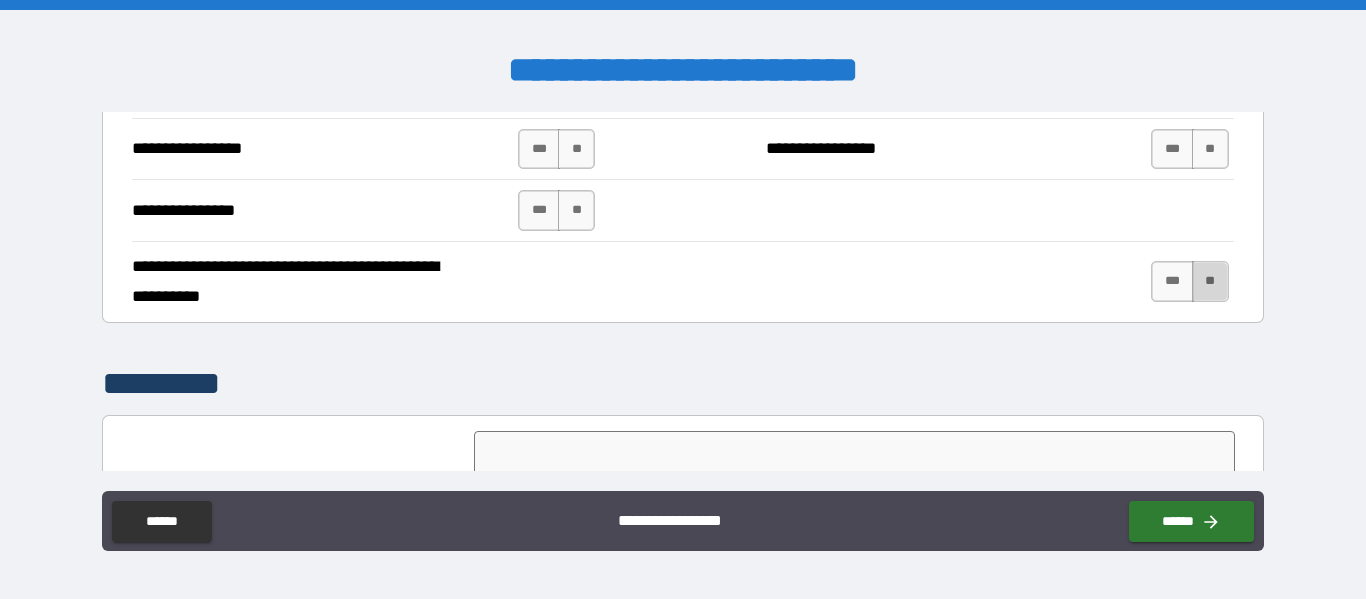 click on "**" at bounding box center (1210, 281) 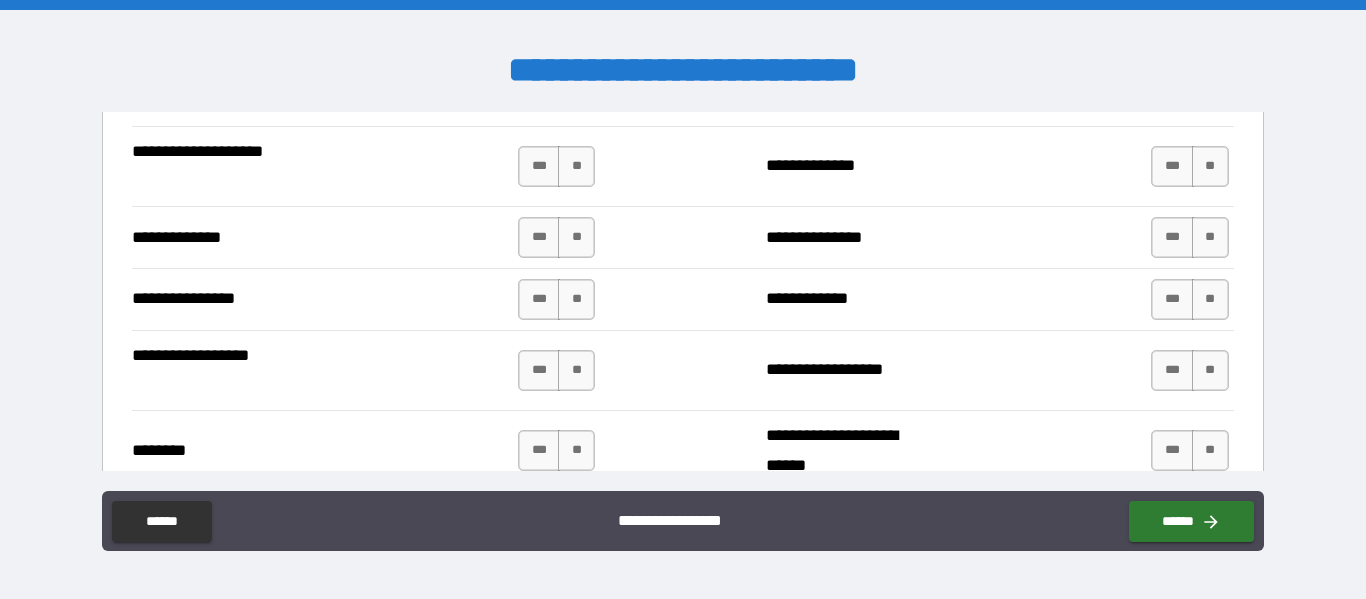 scroll, scrollTop: 4971, scrollLeft: 0, axis: vertical 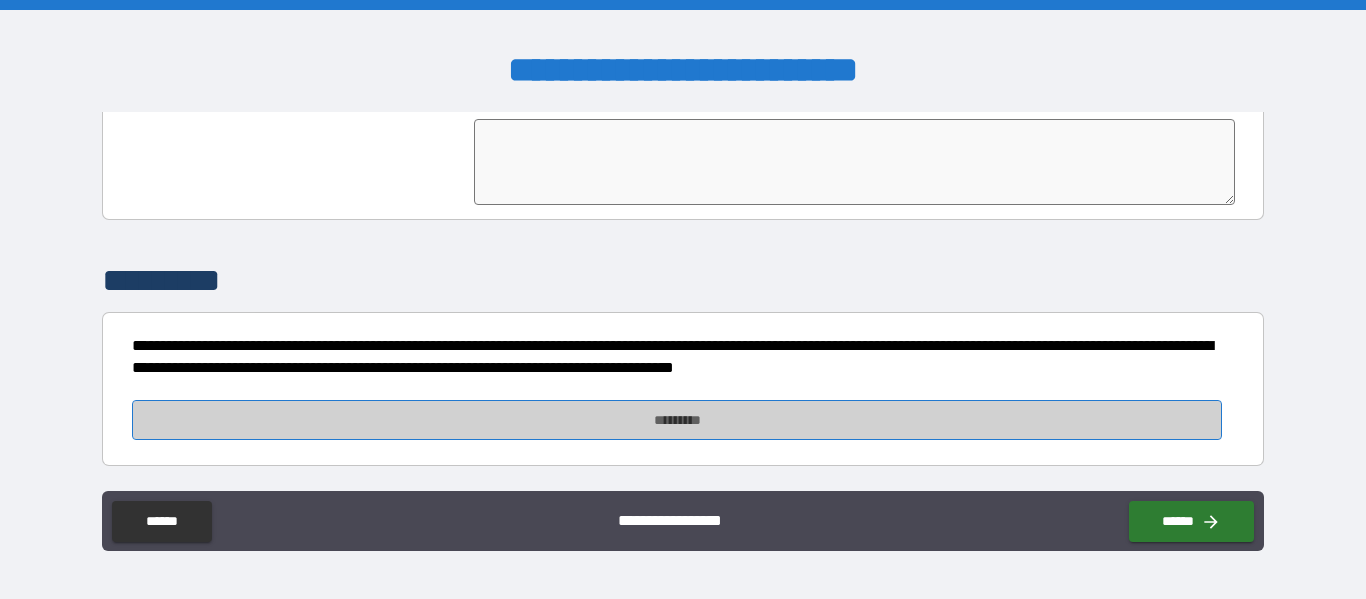 click on "*********" at bounding box center (677, 420) 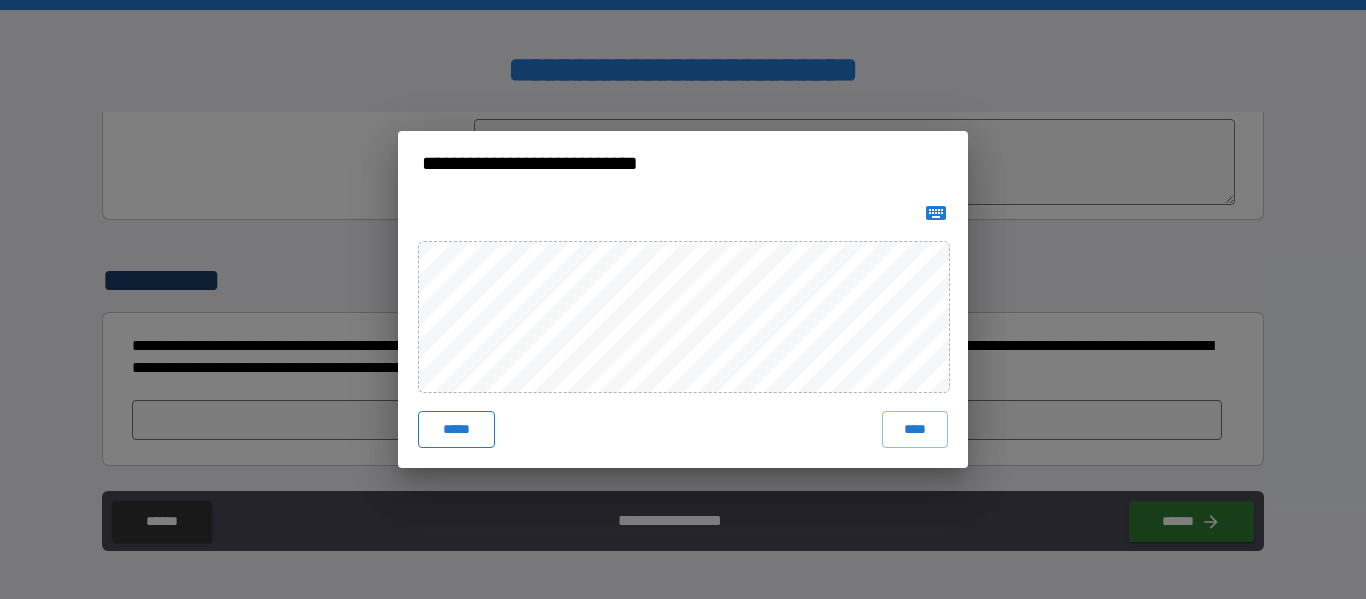 click on "*****" at bounding box center (456, 429) 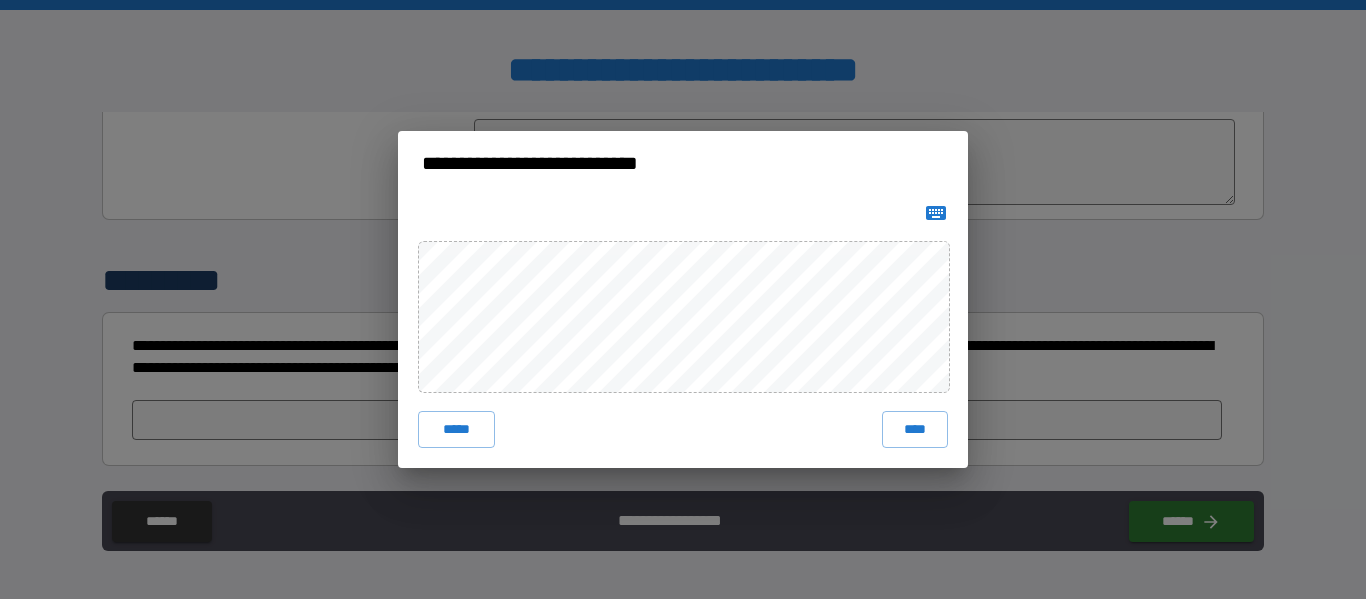 click 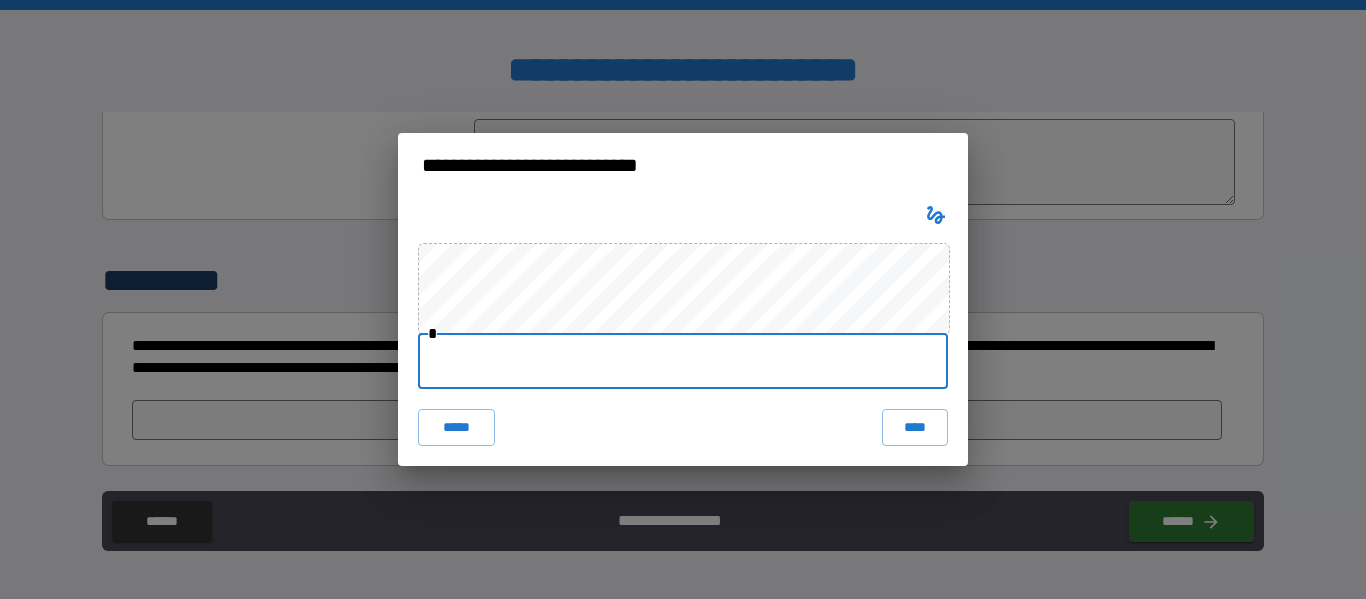 click at bounding box center (683, 361) 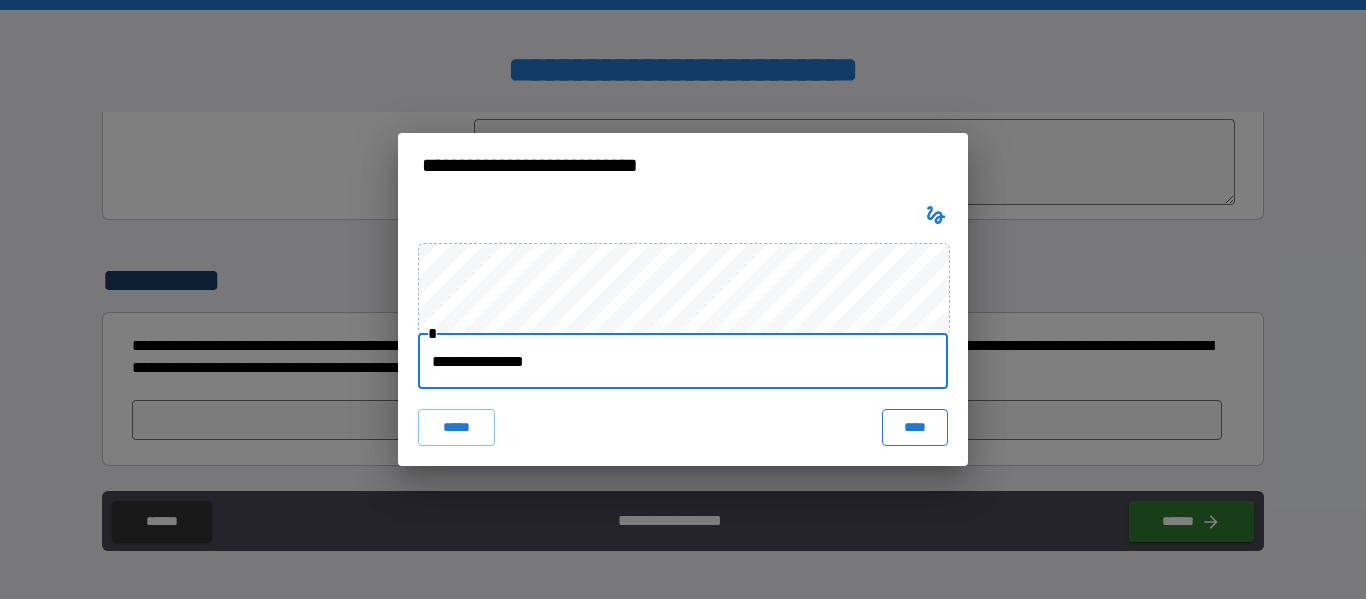 click on "****" at bounding box center (915, 427) 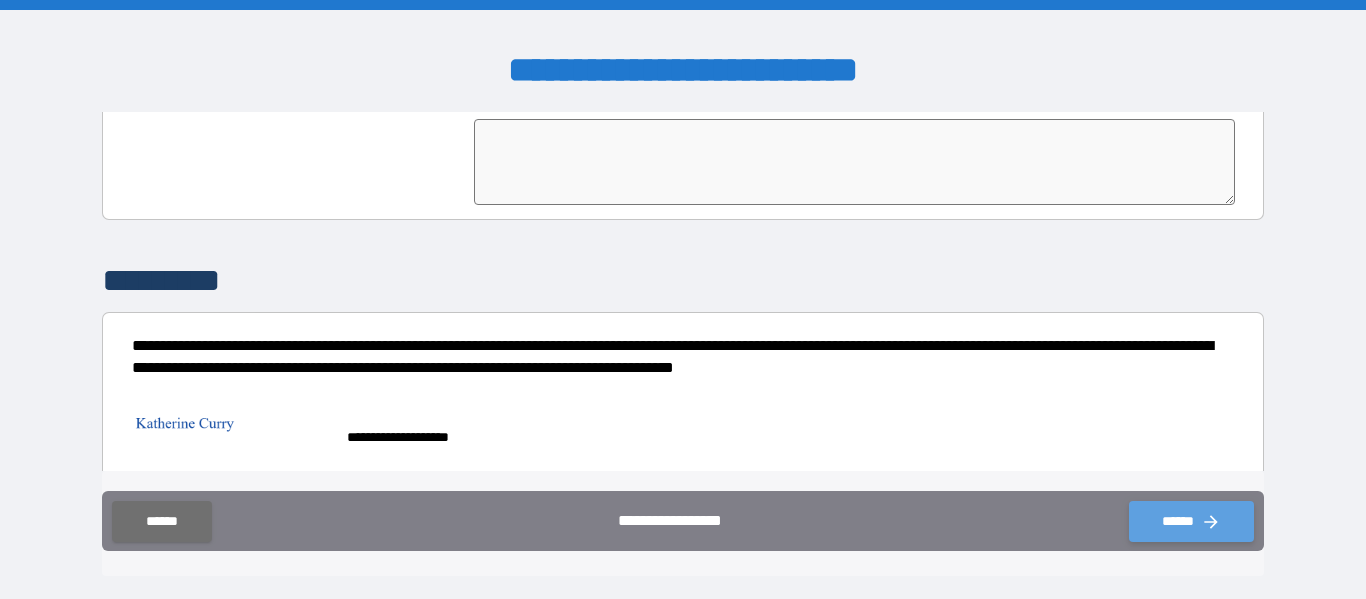 click 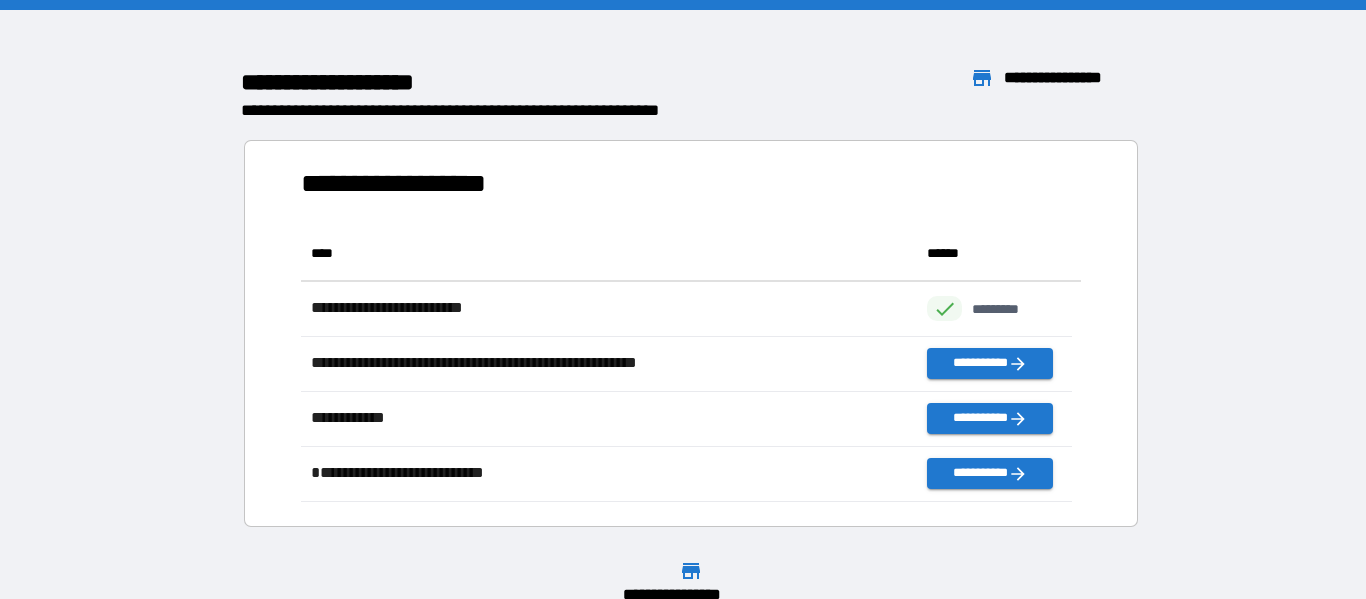 scroll, scrollTop: 16, scrollLeft: 16, axis: both 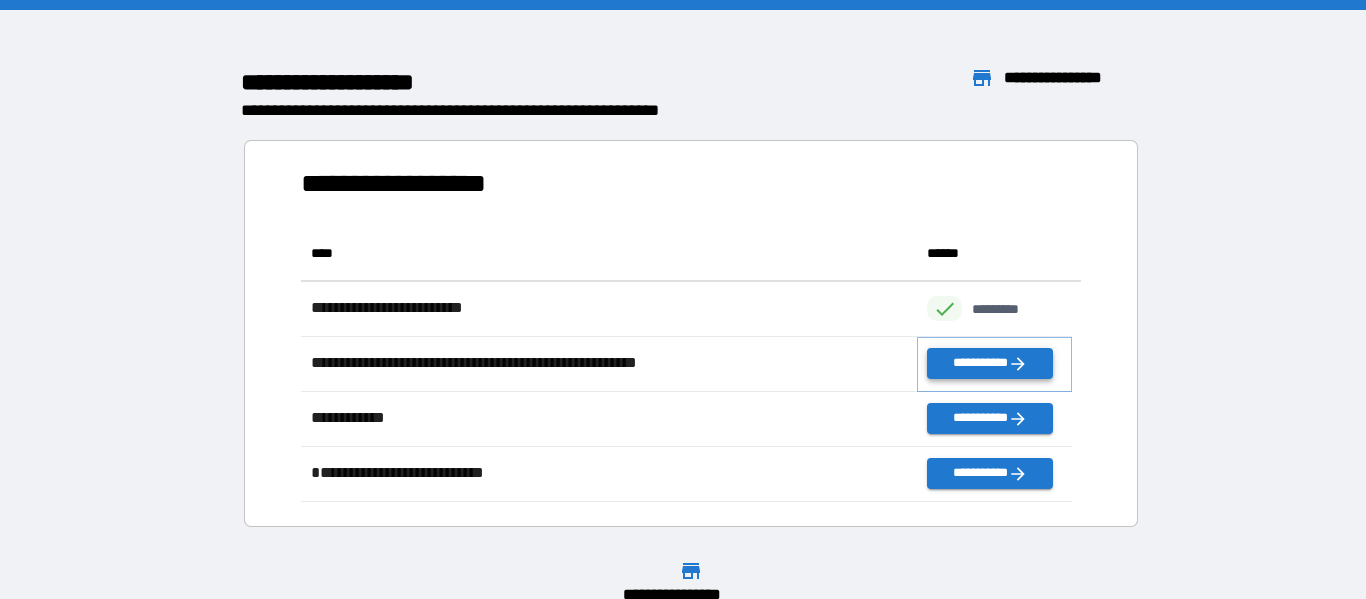 click on "**********" at bounding box center [989, 363] 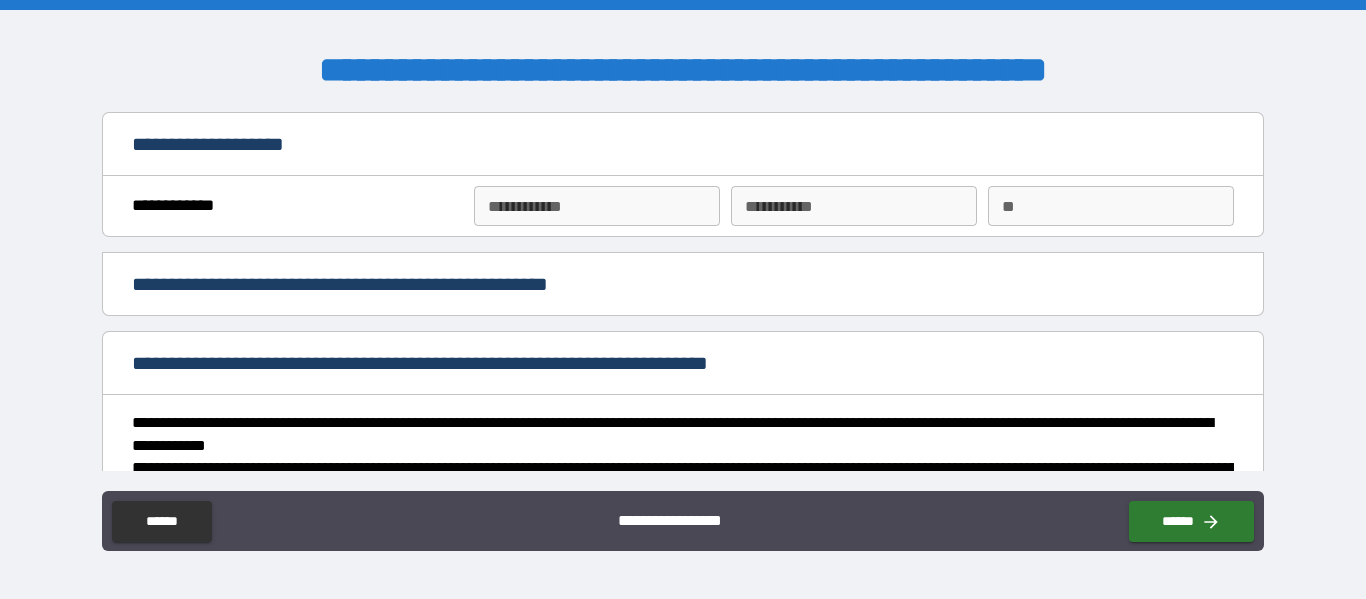 type on "*" 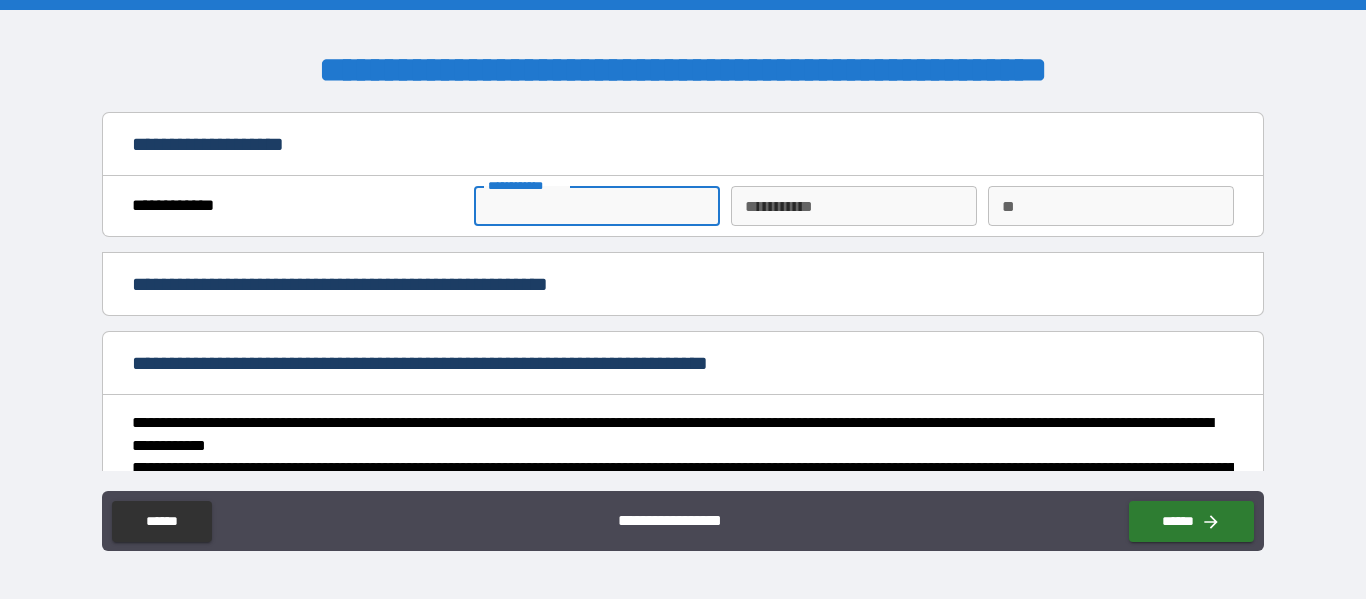type on "*" 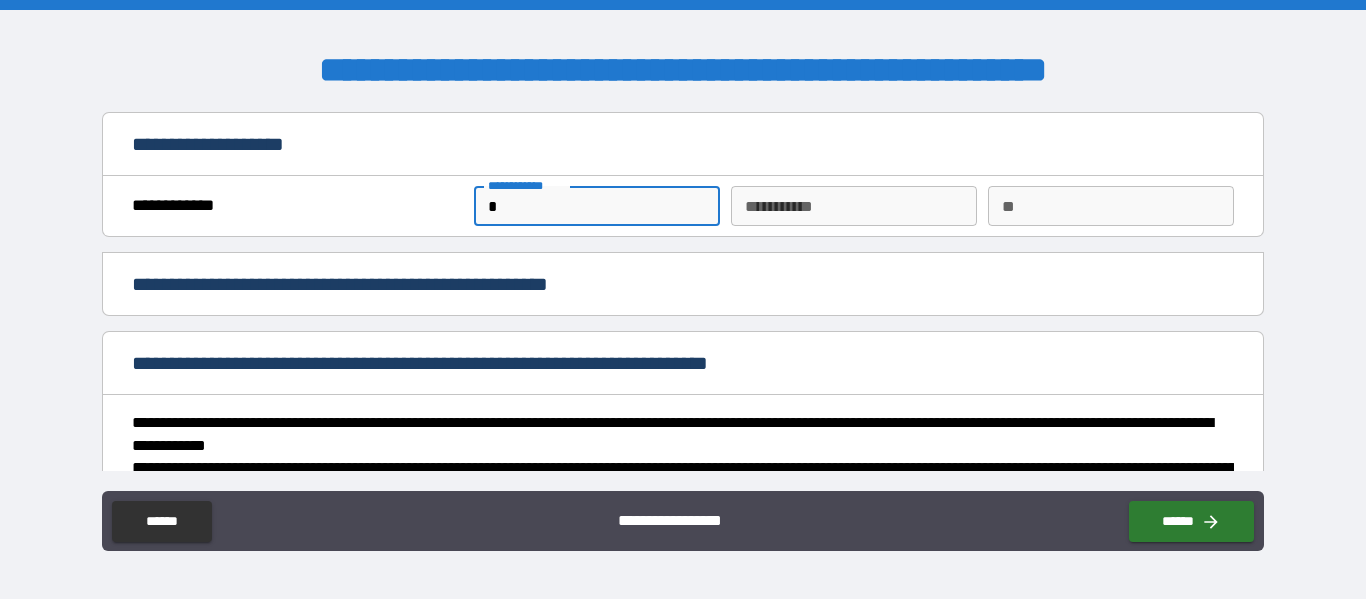 type on "*" 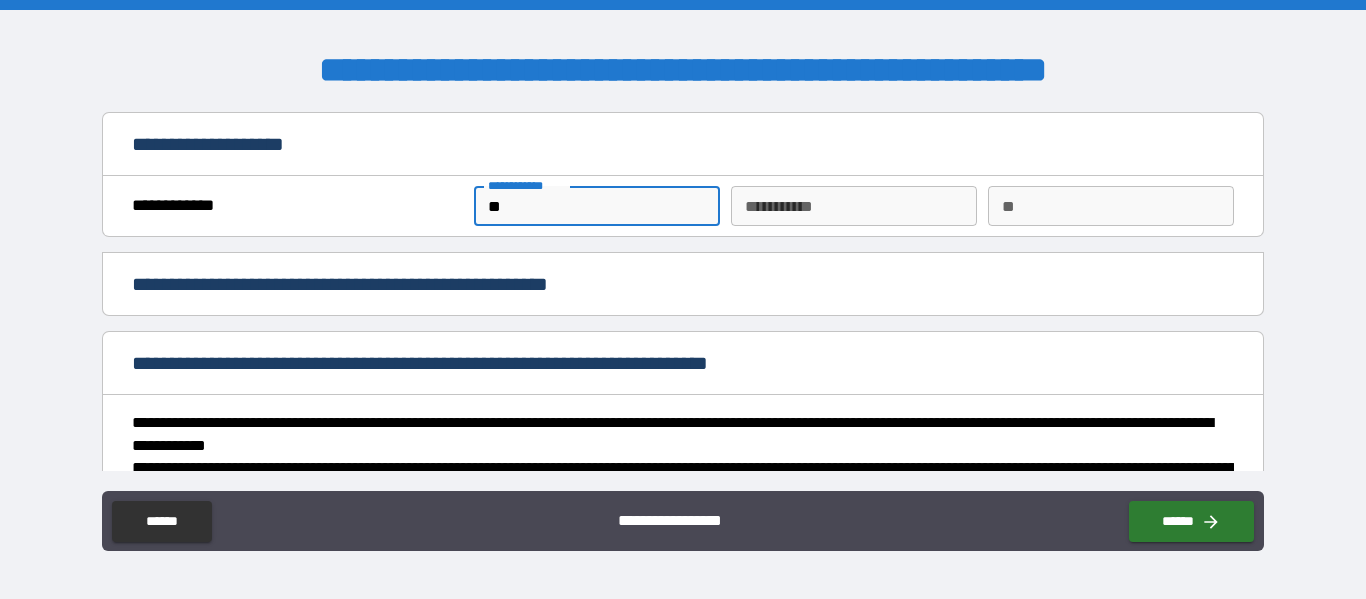 type on "***" 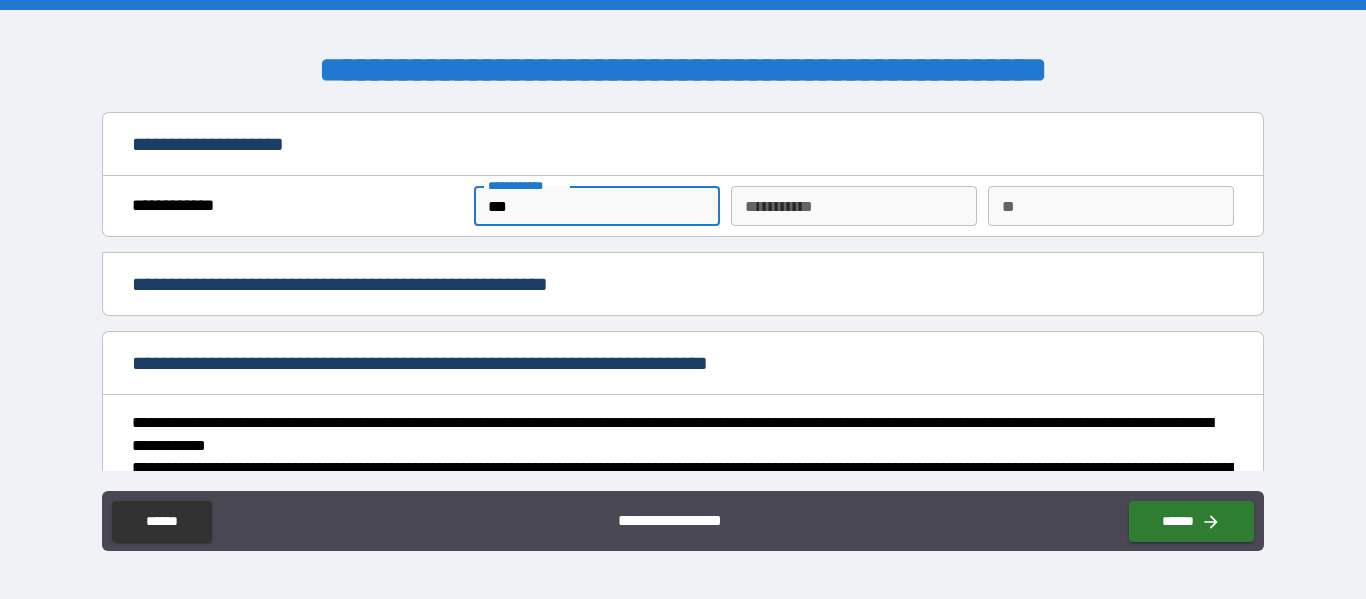 type on "****" 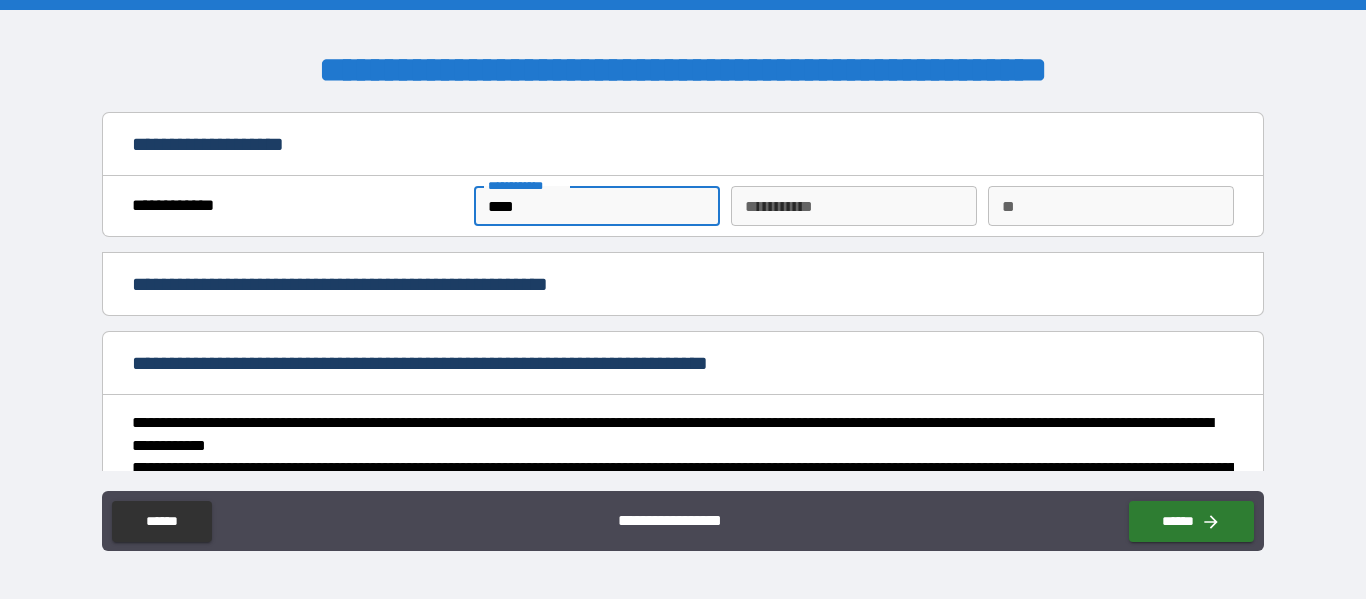 type on "*****" 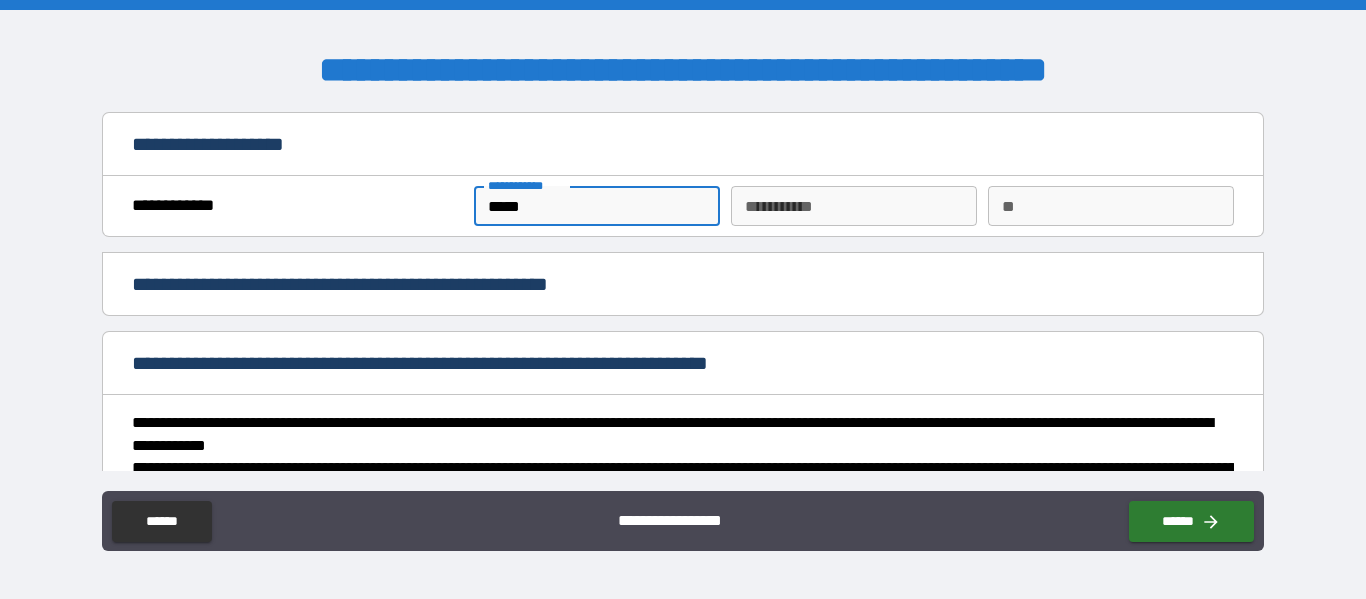 type on "******" 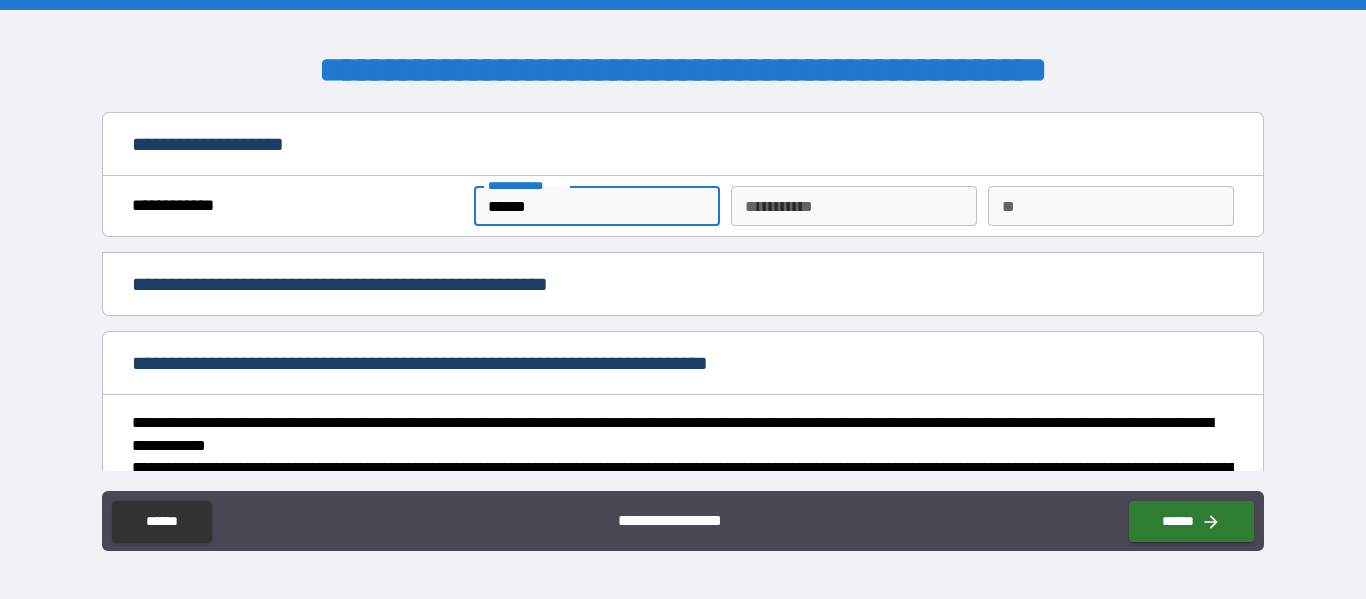type on "*******" 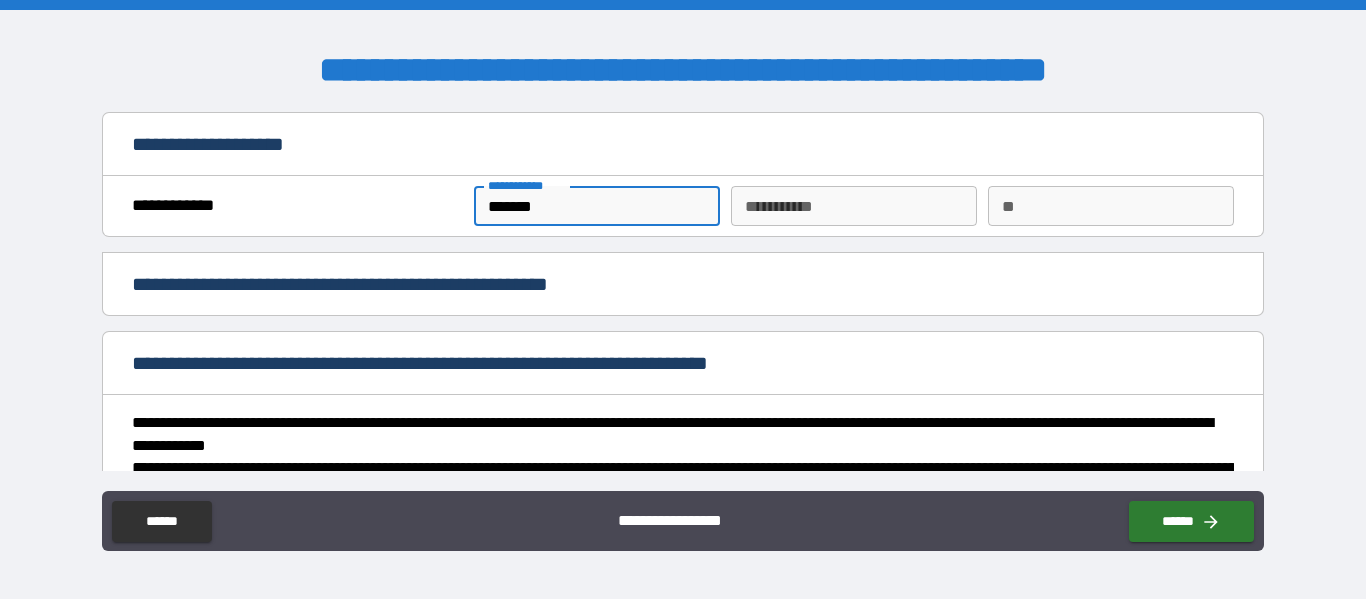 type on "*" 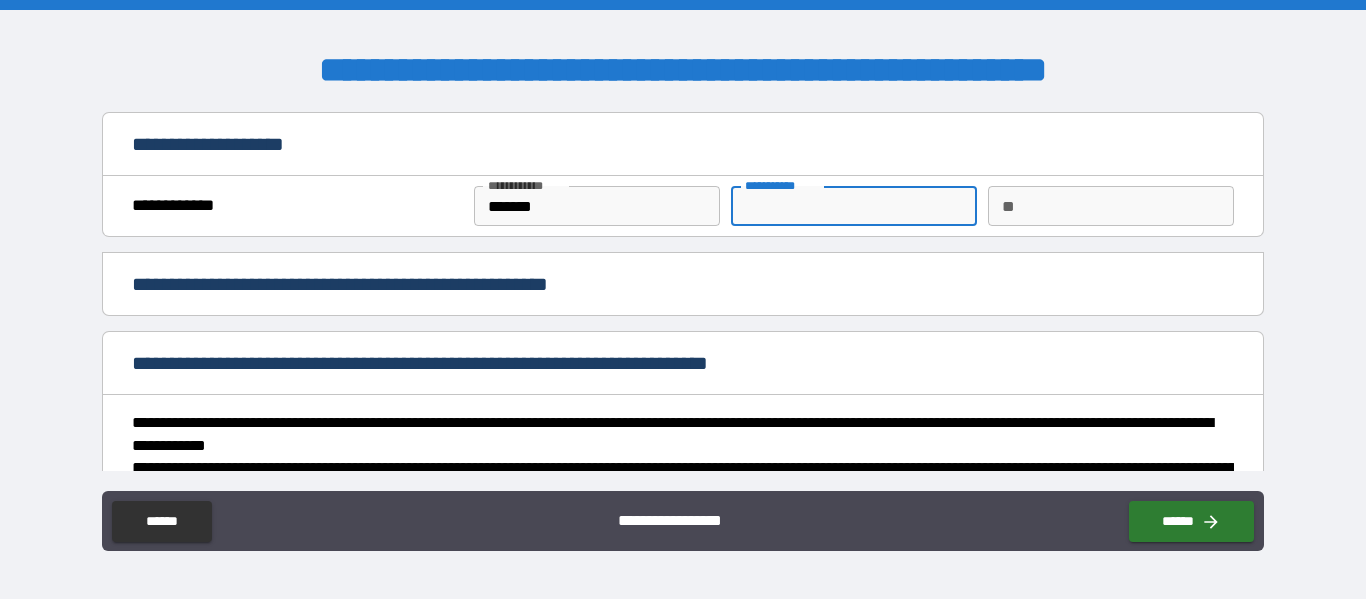 type on "*" 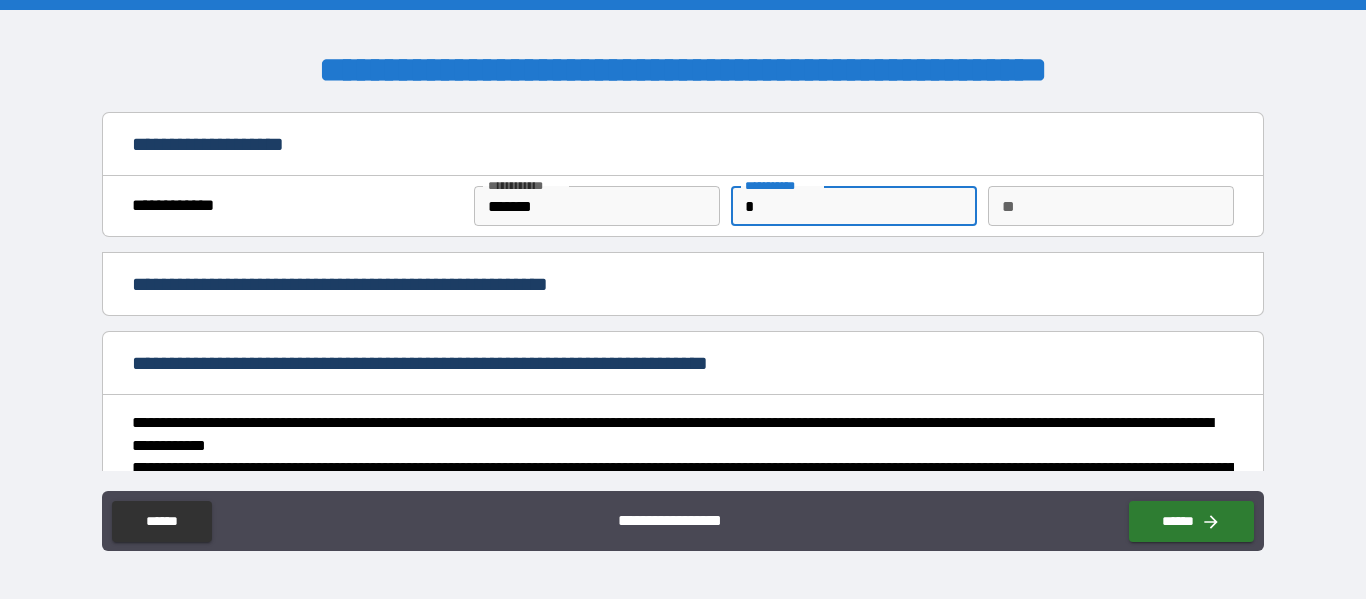 type on "*" 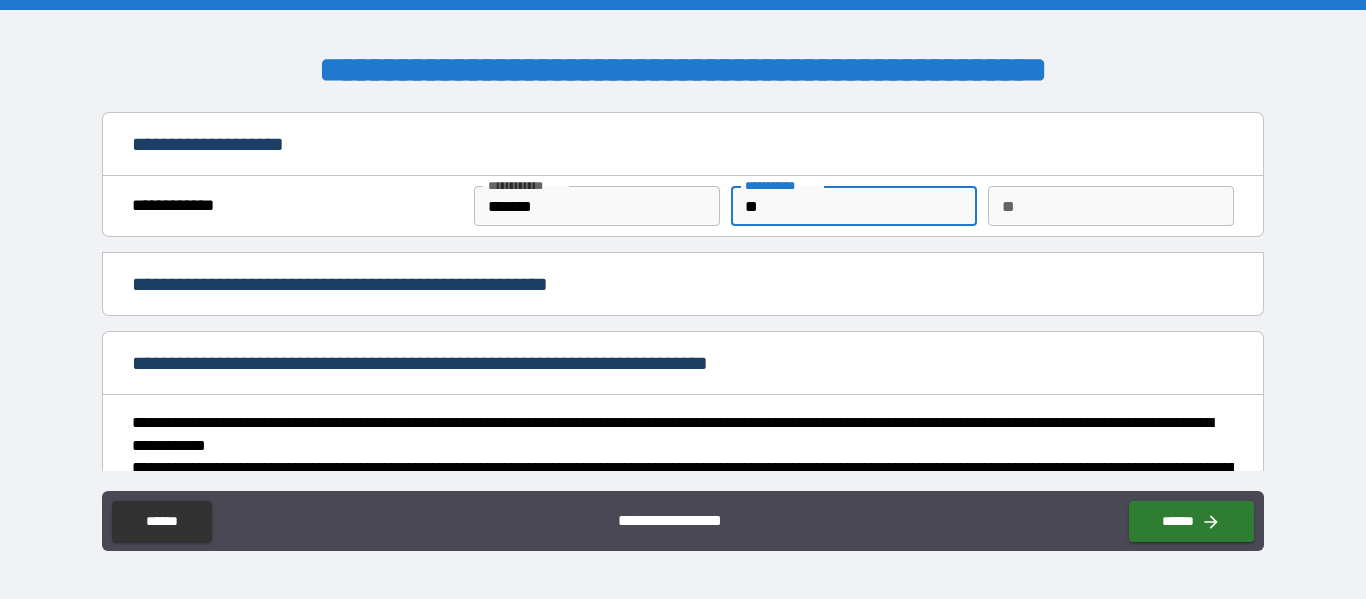 type on "***" 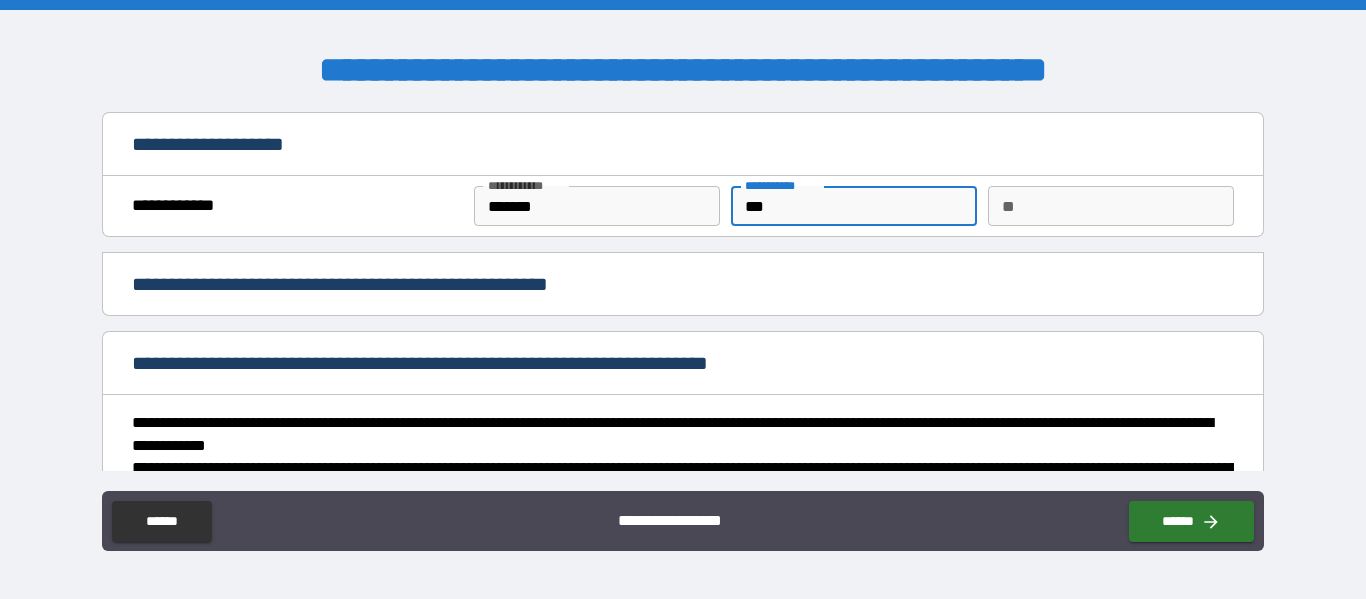 type on "****" 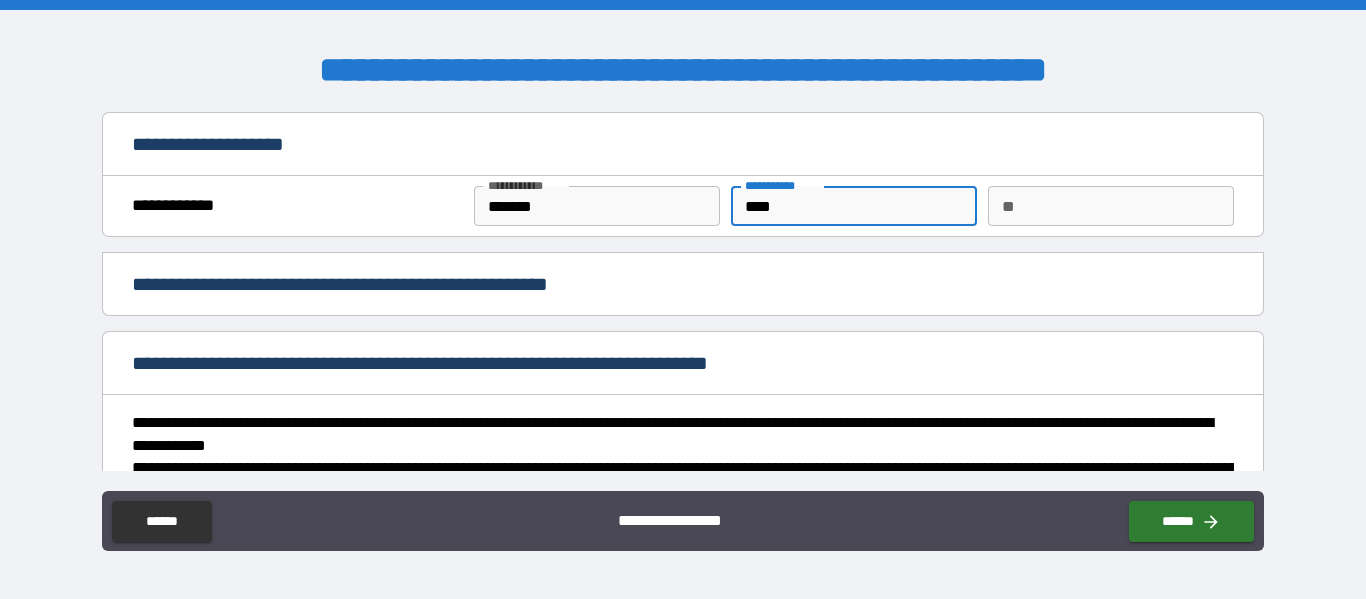 type on "*****" 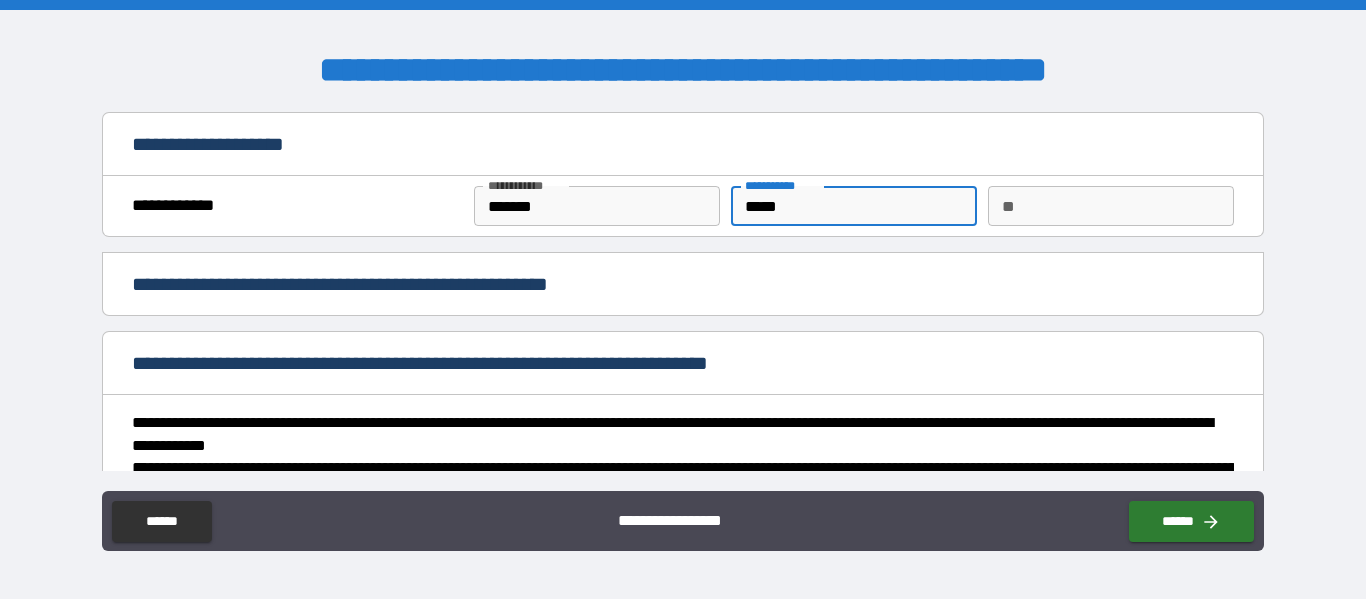 type on "*****" 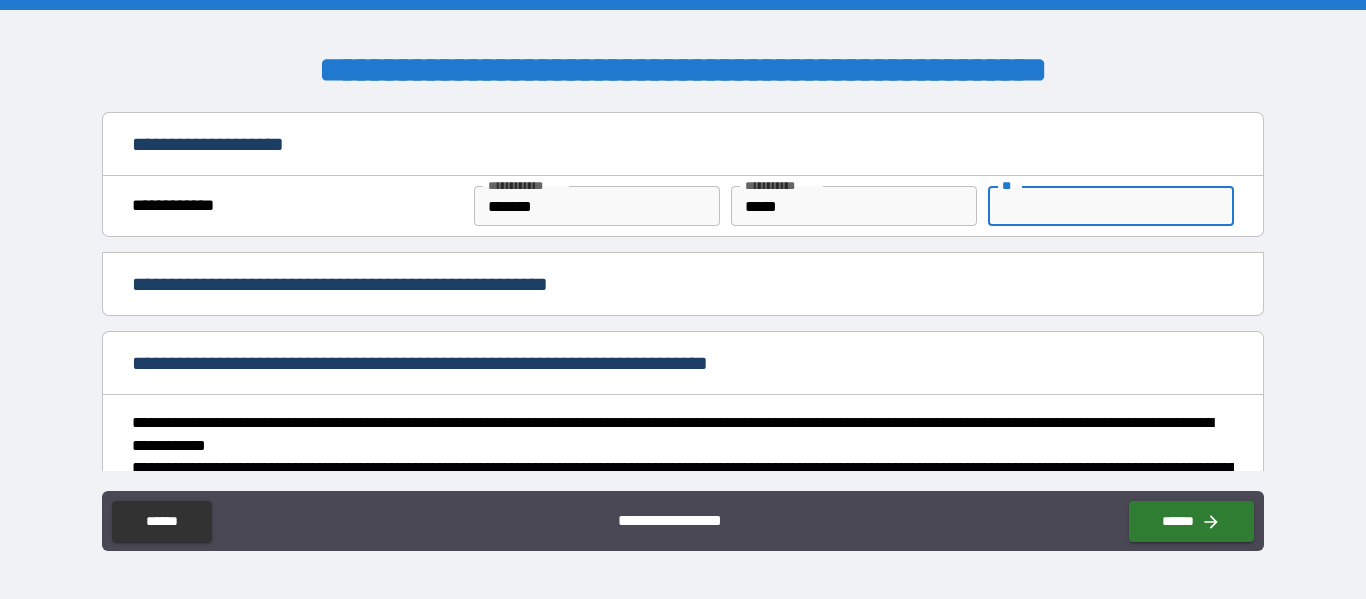 type on "*" 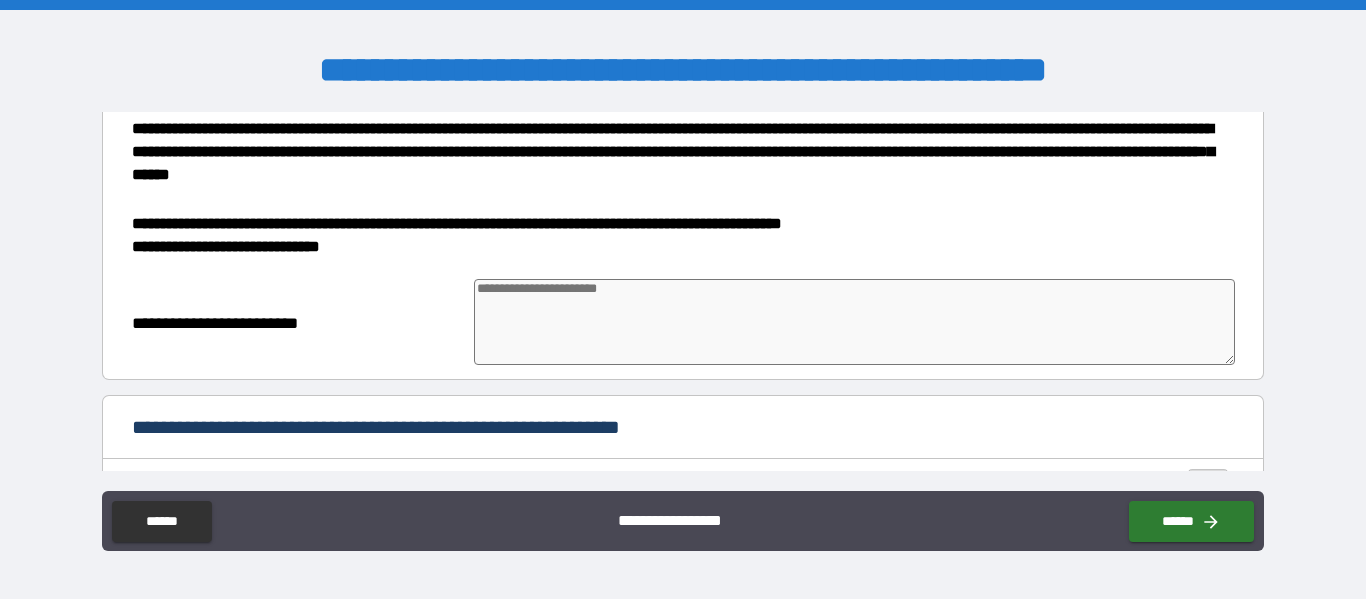 scroll, scrollTop: 667, scrollLeft: 0, axis: vertical 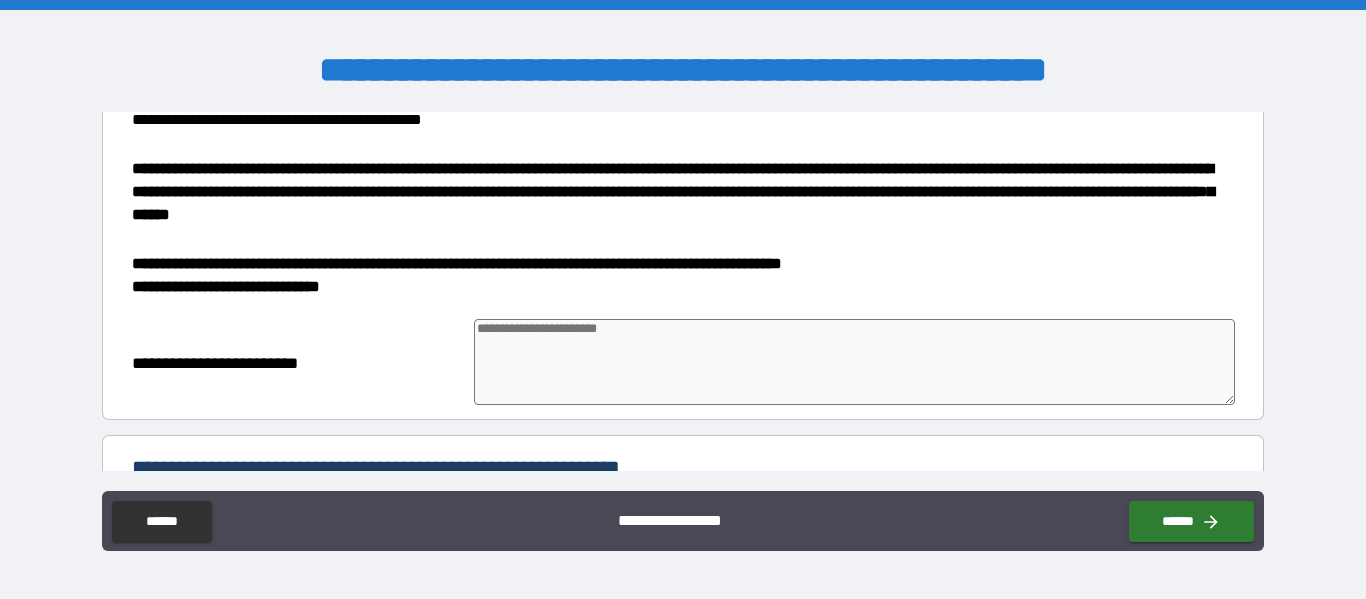 click on "**********" at bounding box center [673, 191] 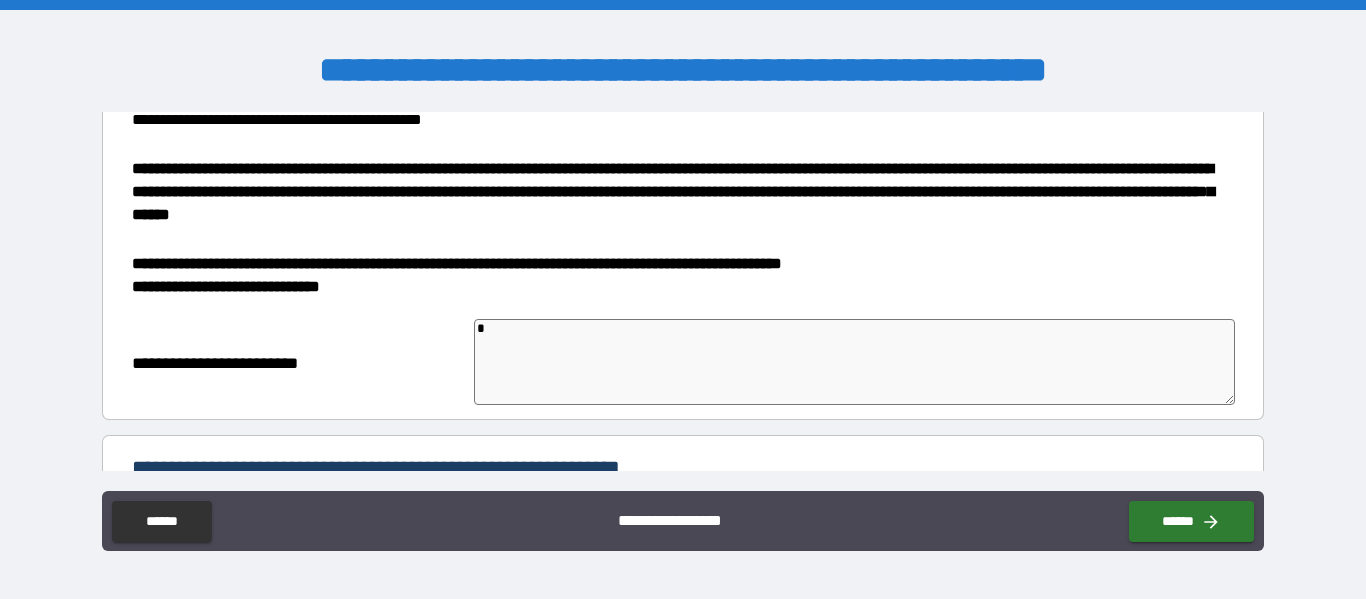 type on "**" 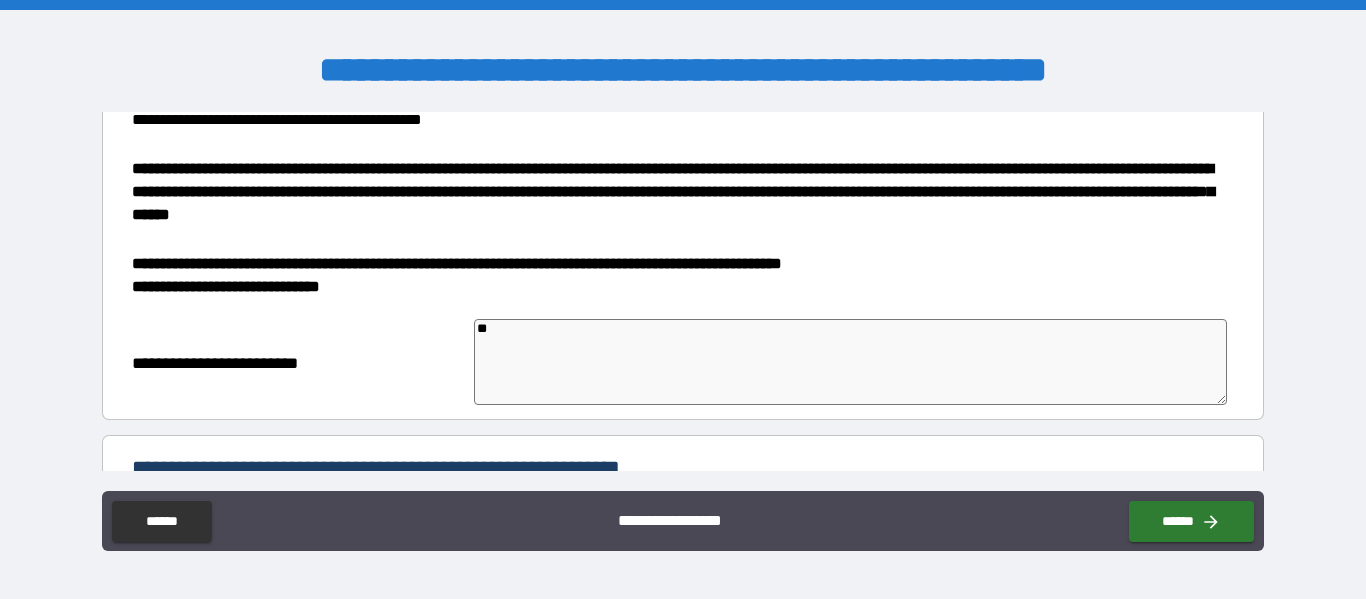 type on "***" 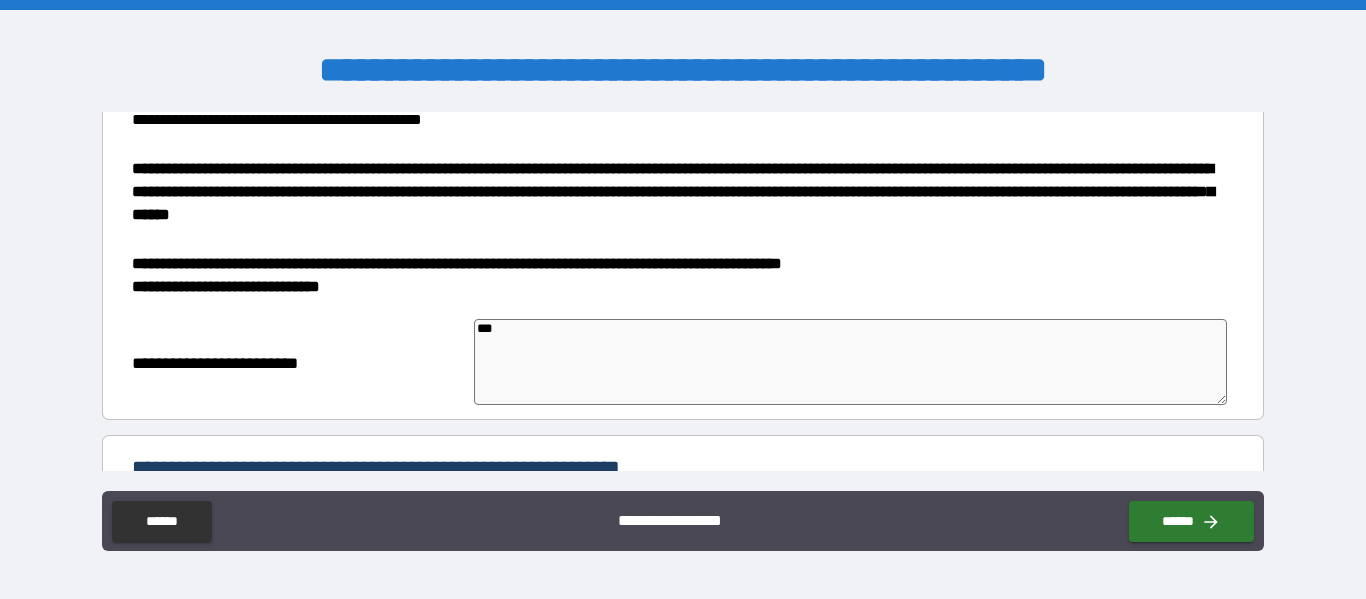 type on "*" 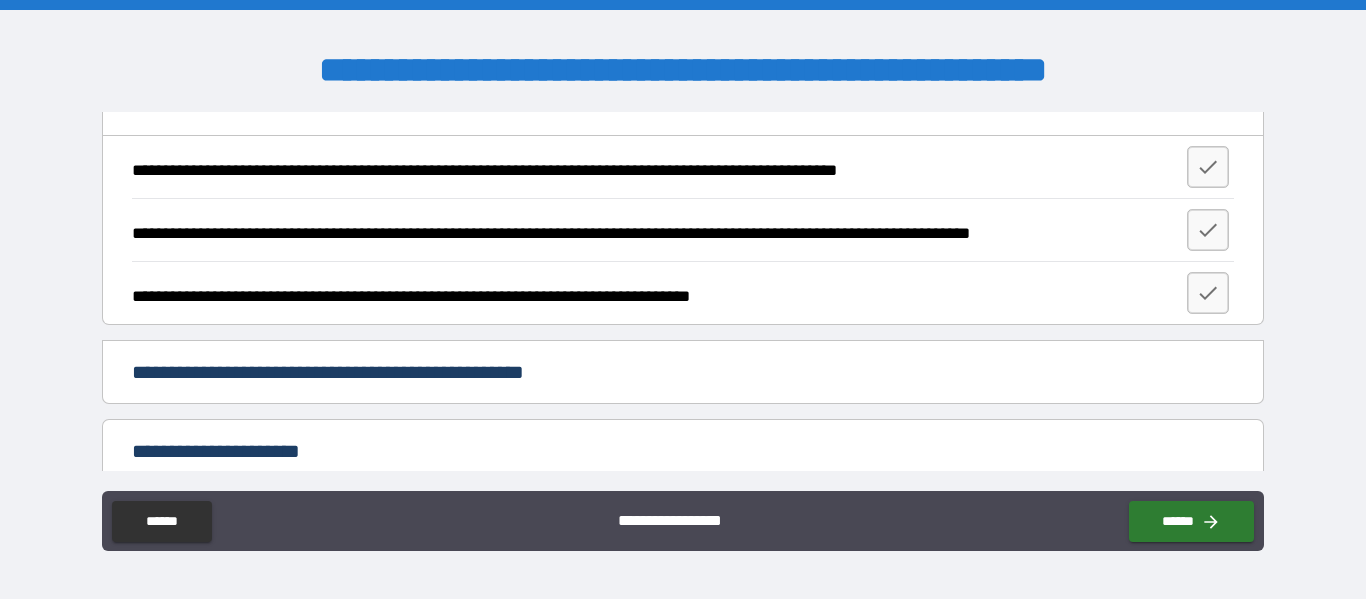 scroll, scrollTop: 1096, scrollLeft: 0, axis: vertical 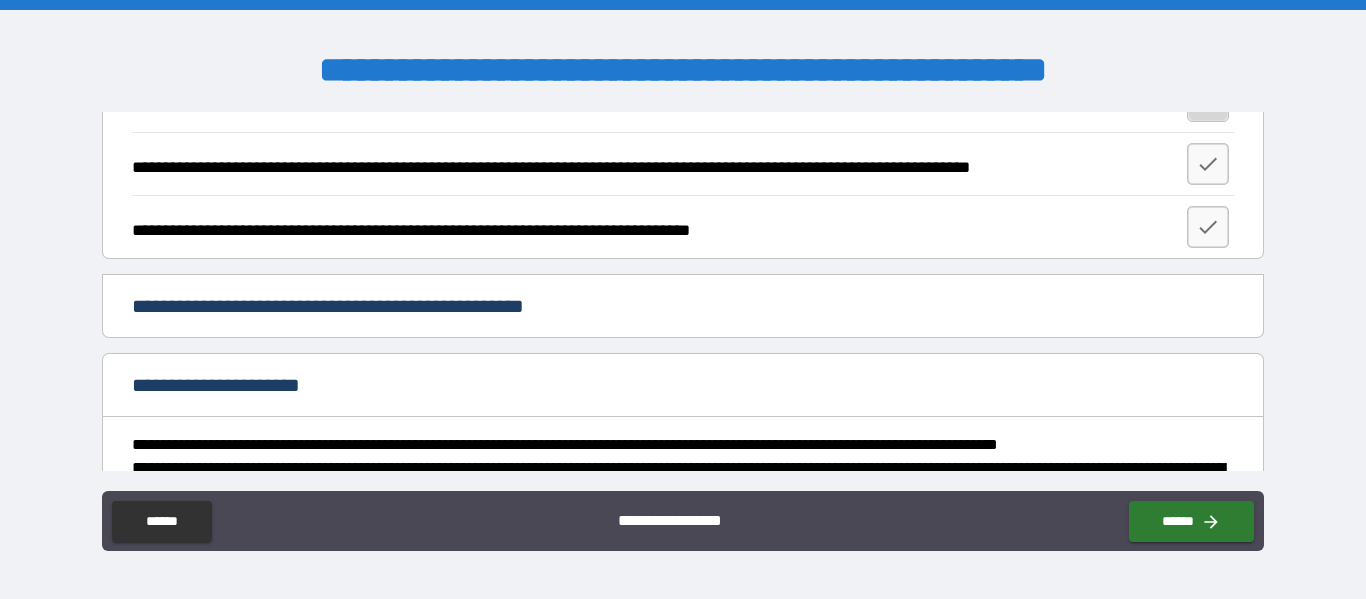 click 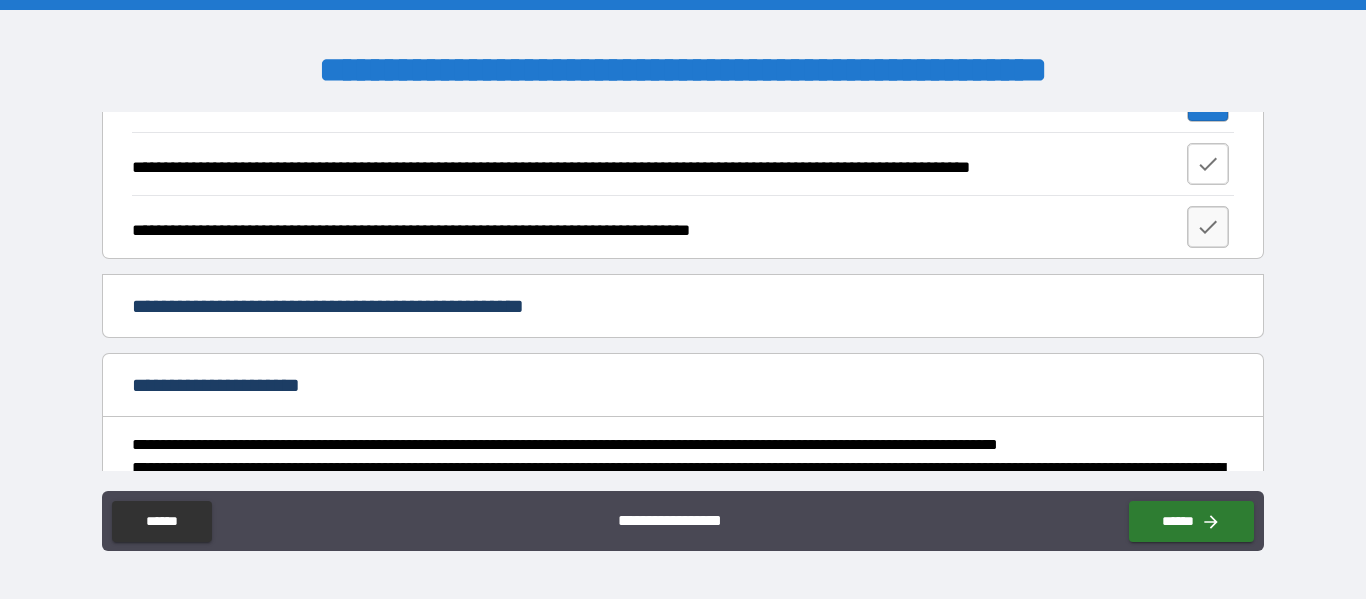 click 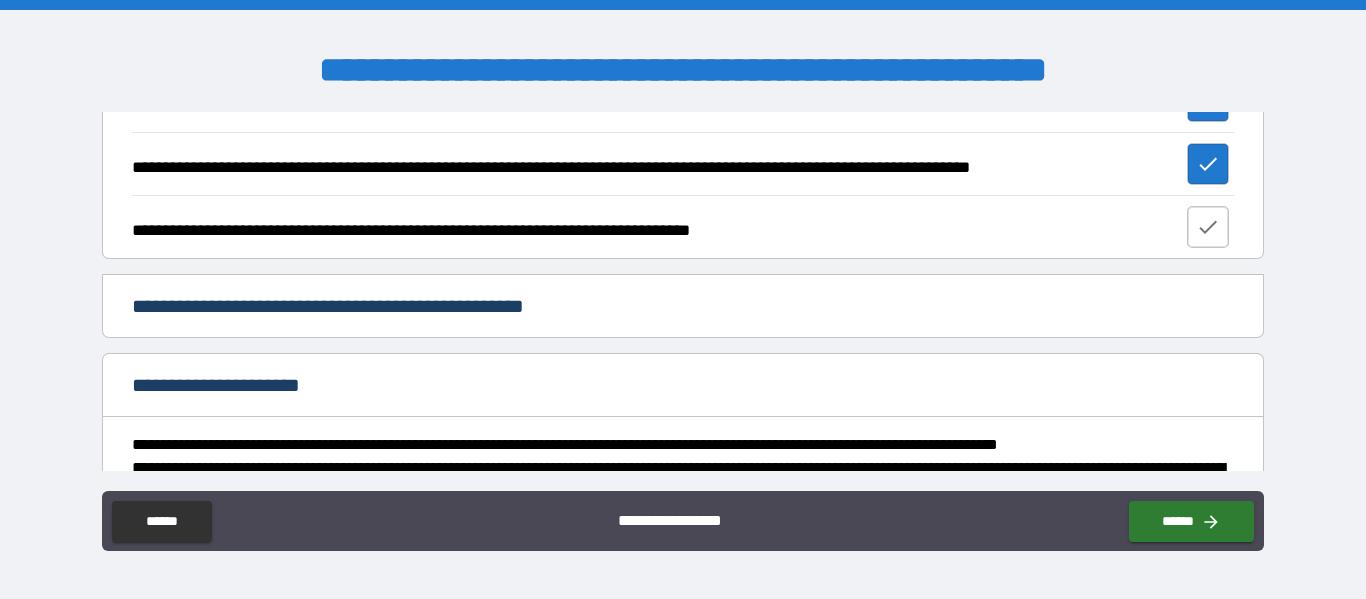 click 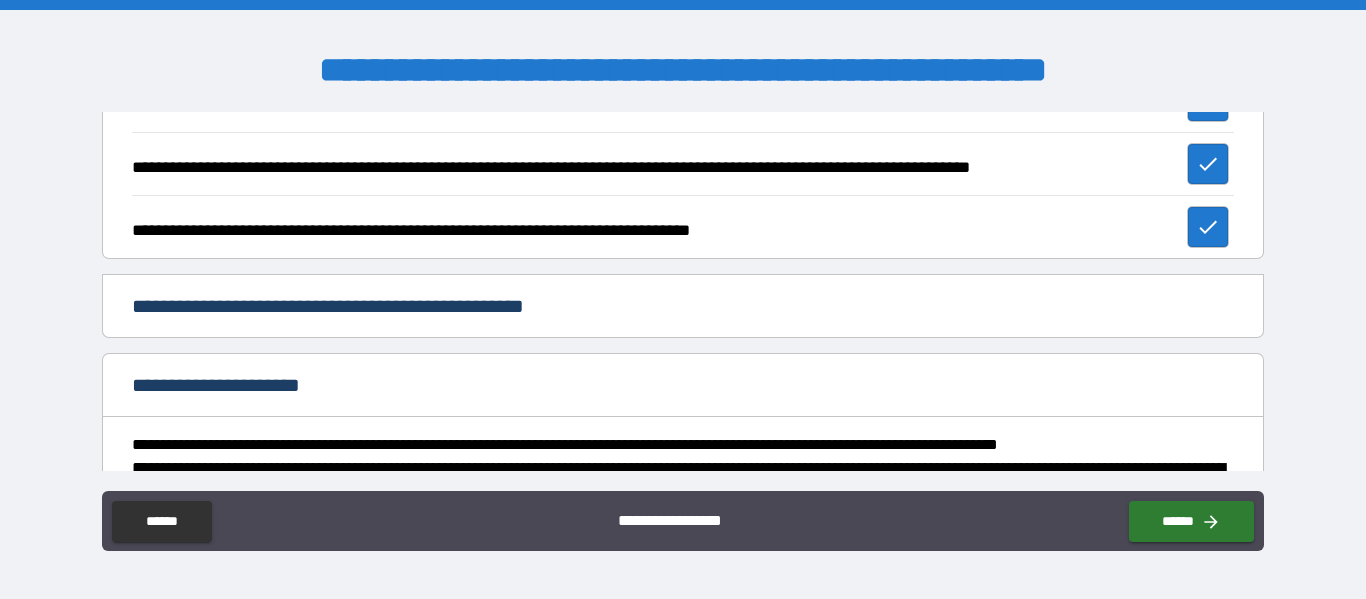type on "*" 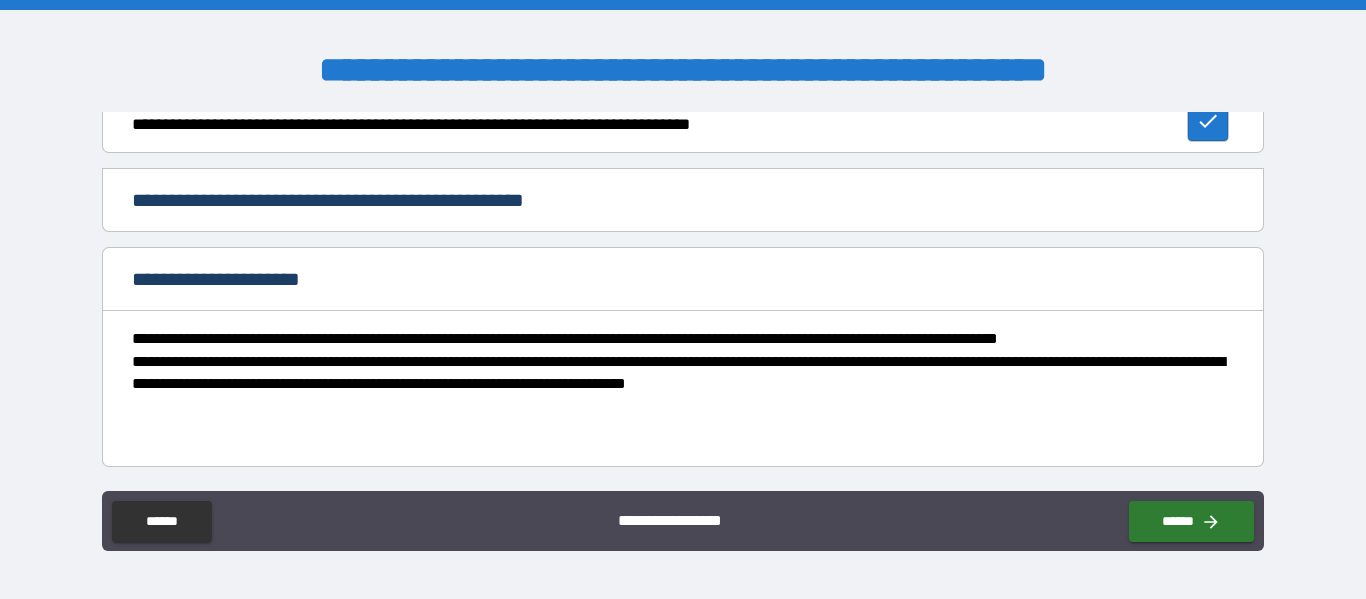 scroll, scrollTop: 1249, scrollLeft: 0, axis: vertical 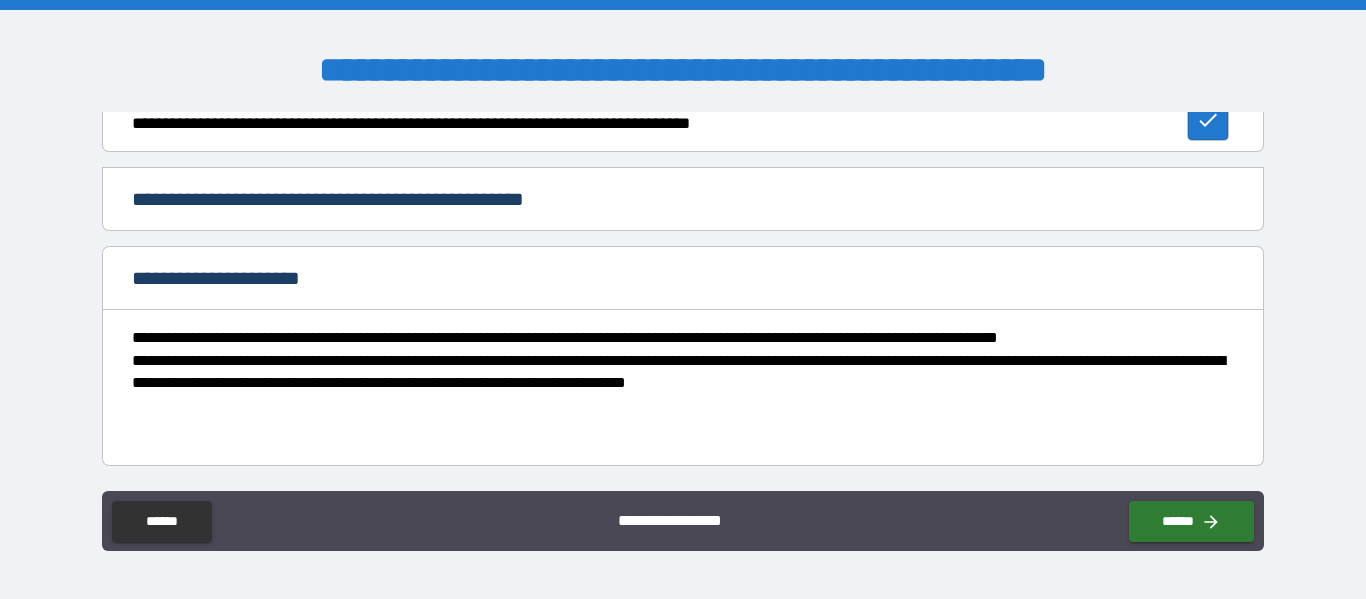 click on "**********" at bounding box center (682, 201) 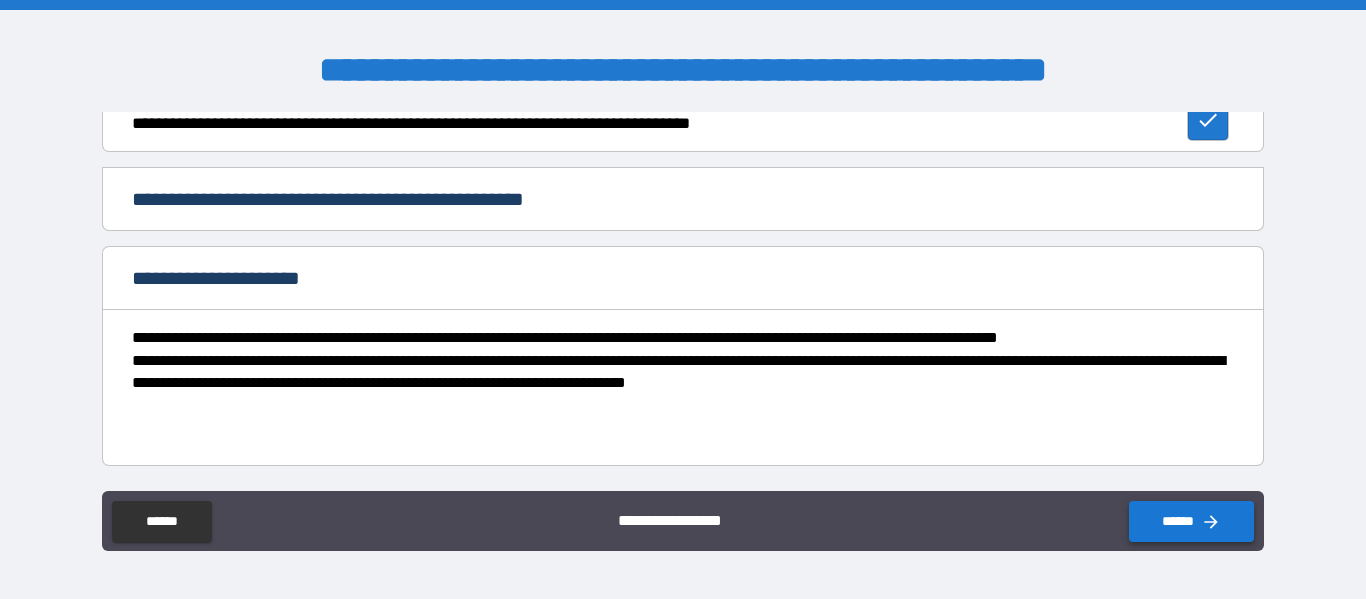 click on "******" at bounding box center [1191, 521] 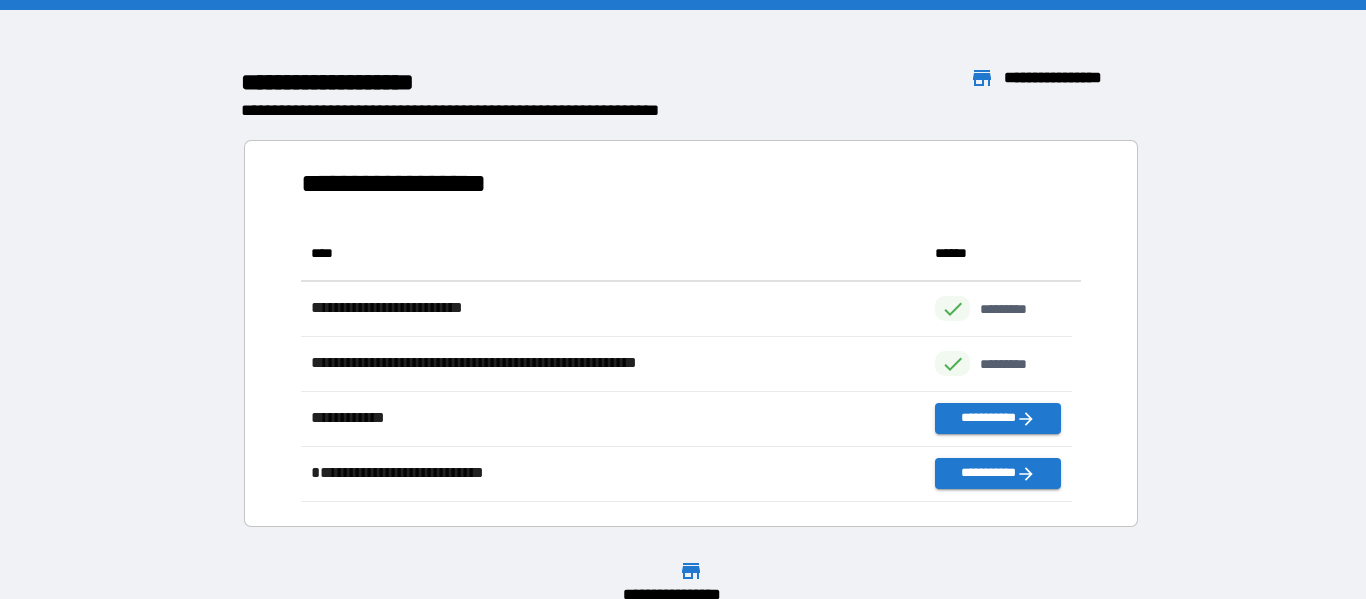 scroll, scrollTop: 16, scrollLeft: 16, axis: both 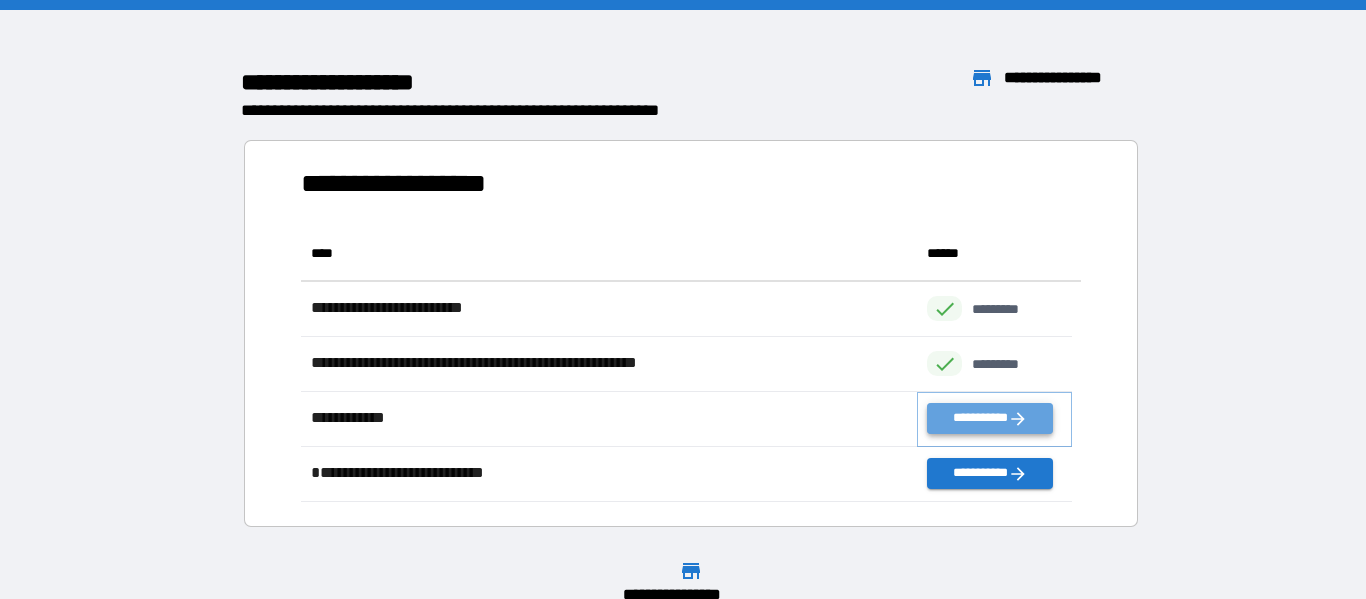 click on "**********" at bounding box center (989, 418) 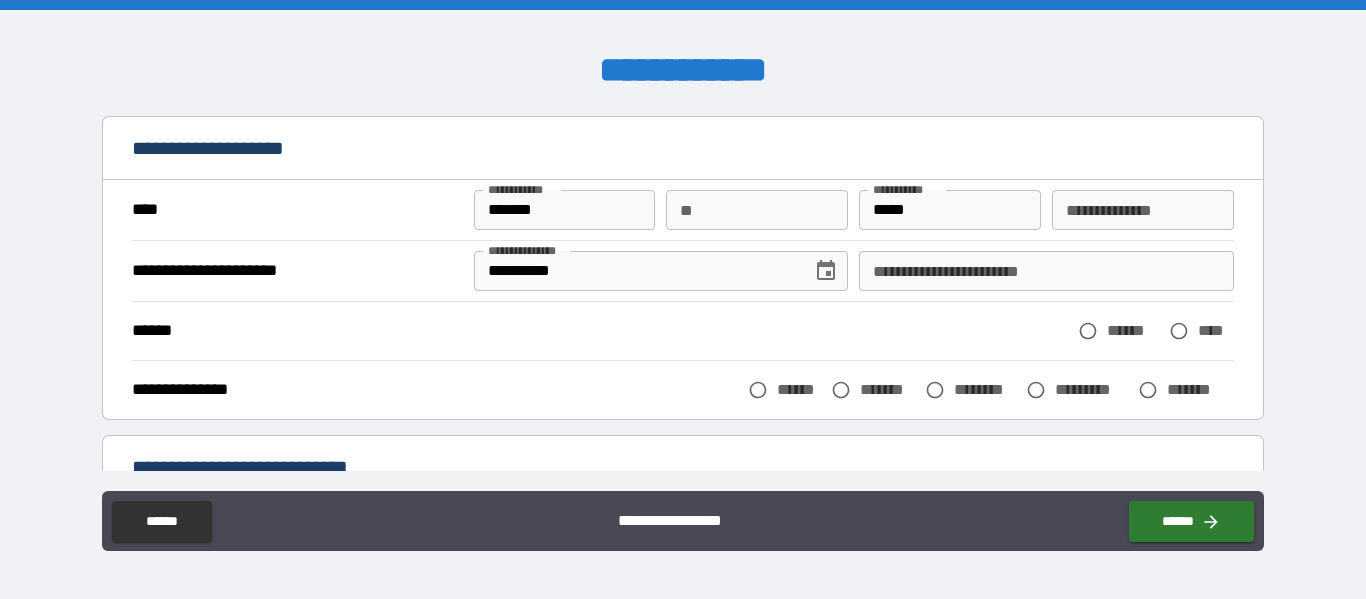 scroll, scrollTop: 93, scrollLeft: 0, axis: vertical 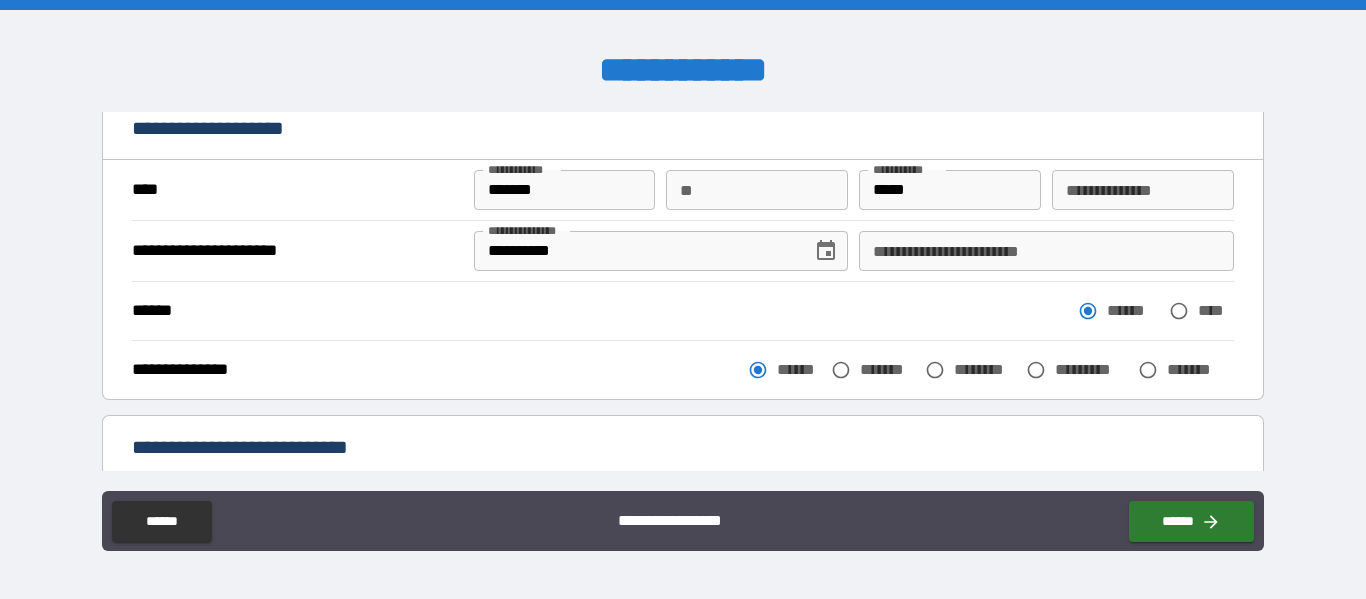 click on "[FIRST] [LAST] [ADDRESS] [CITY], [STATE] [ZIP] [COUNTRY] [PHONE] [EMAIL] [SSN] [DLN] [CCNUM] [DOB] [AGE] [TIME]" at bounding box center [683, 302] 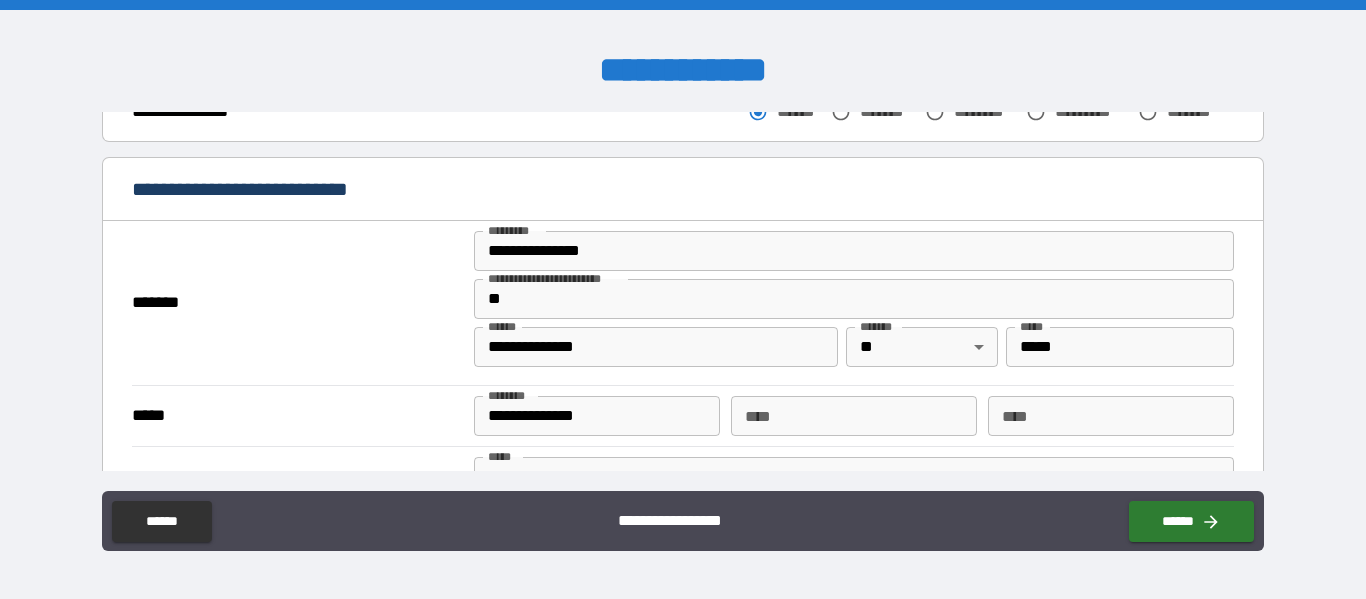 scroll, scrollTop: 352, scrollLeft: 0, axis: vertical 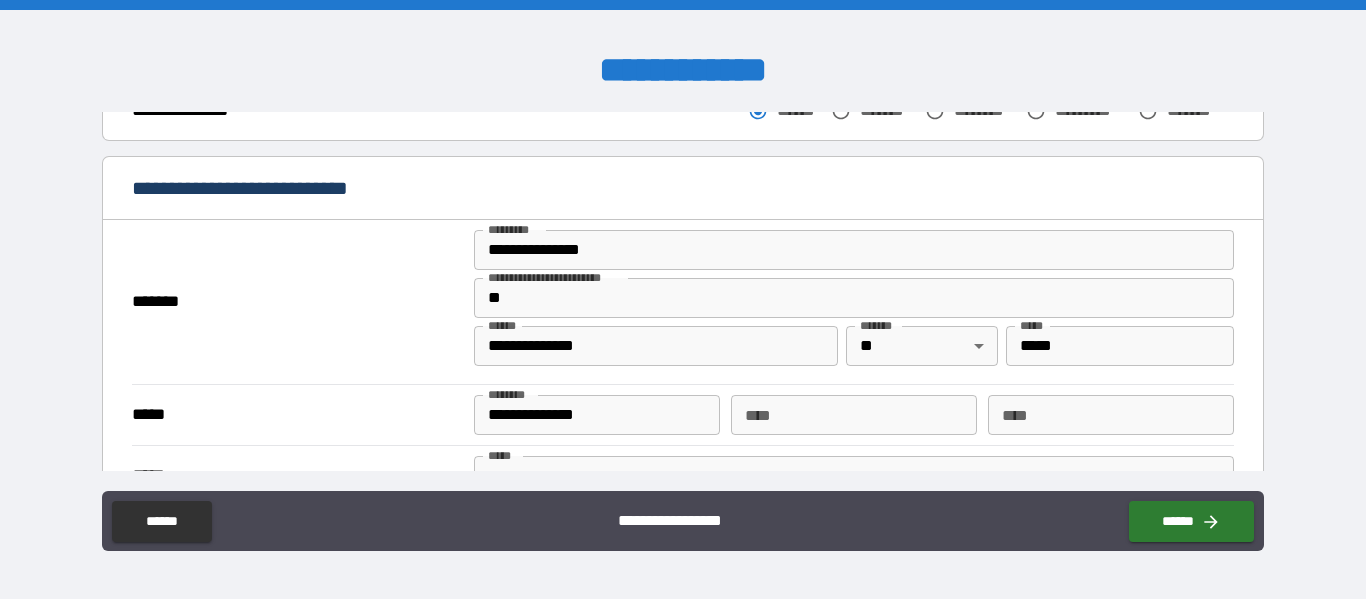 drag, startPoint x: 686, startPoint y: 260, endPoint x: 256, endPoint y: 262, distance: 430.00464 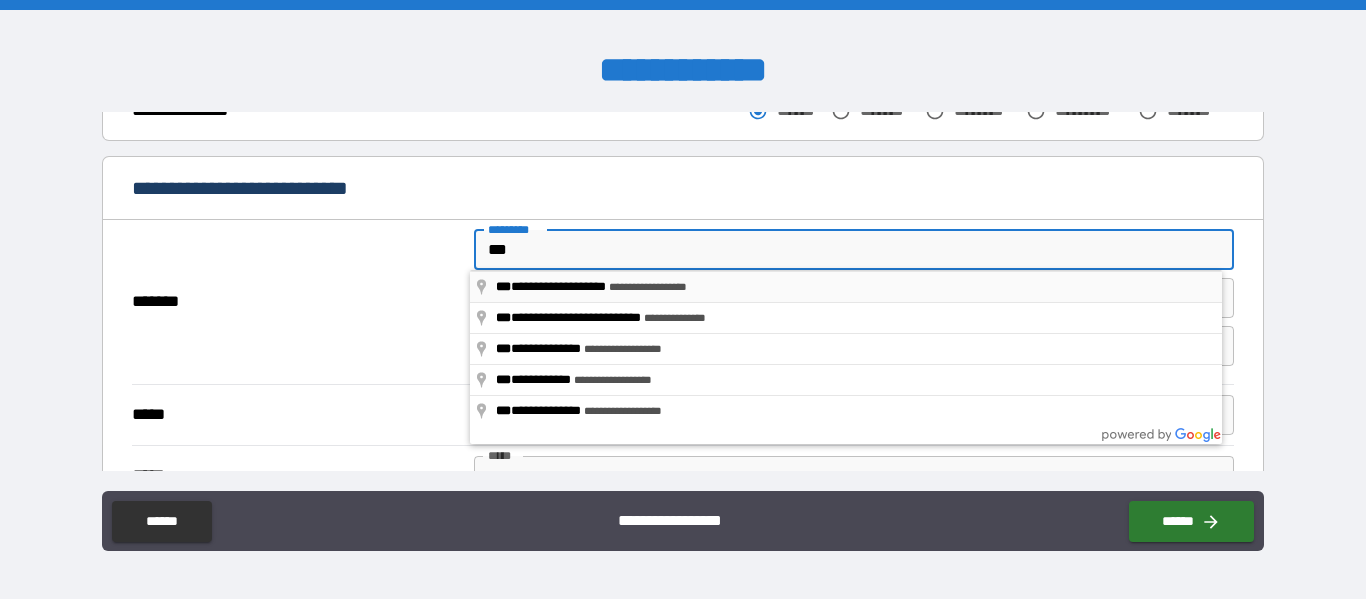type on "**********" 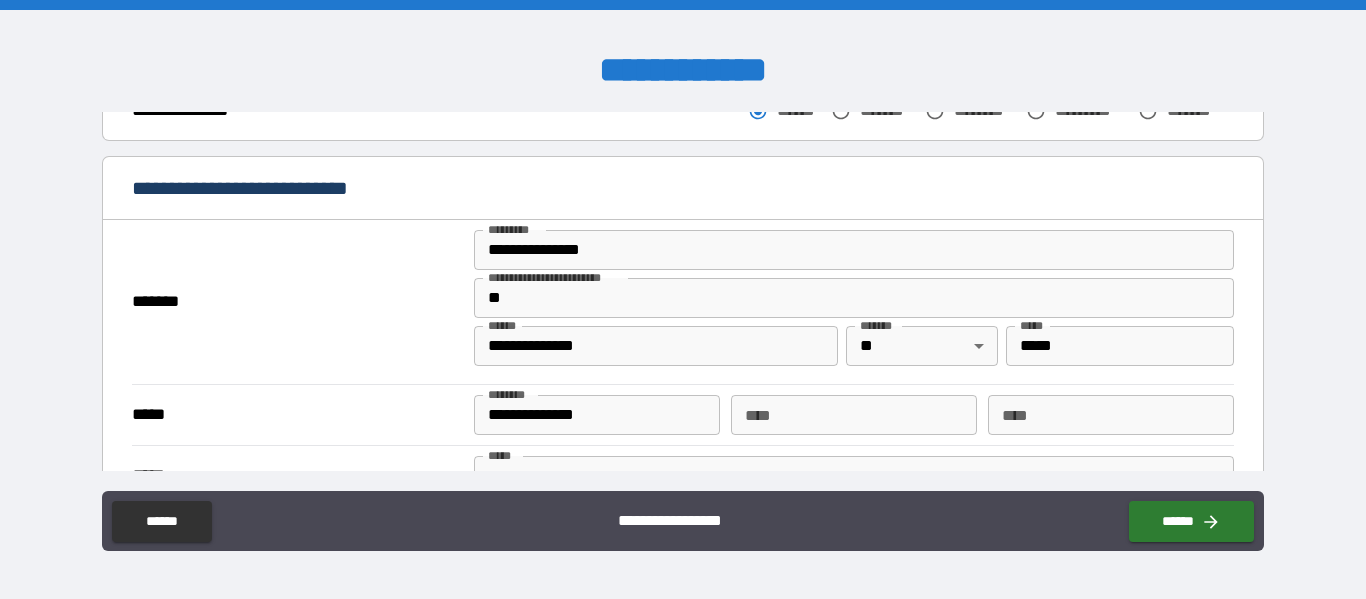 click on "*******" at bounding box center [297, 302] 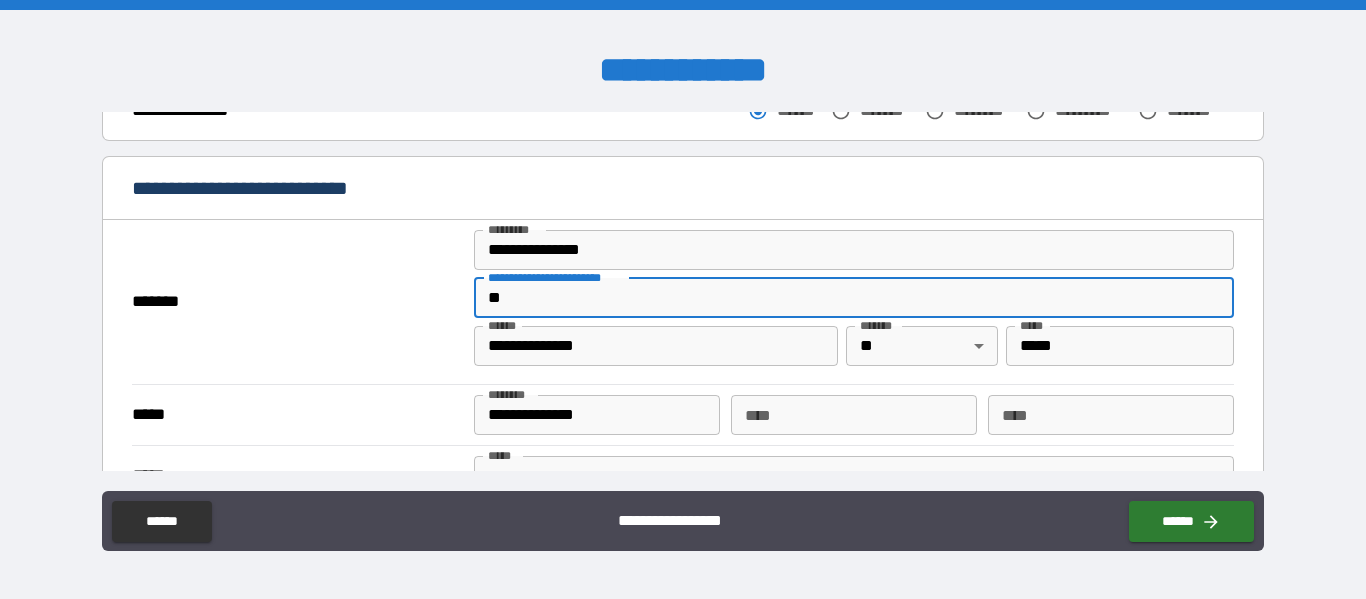 type on "*" 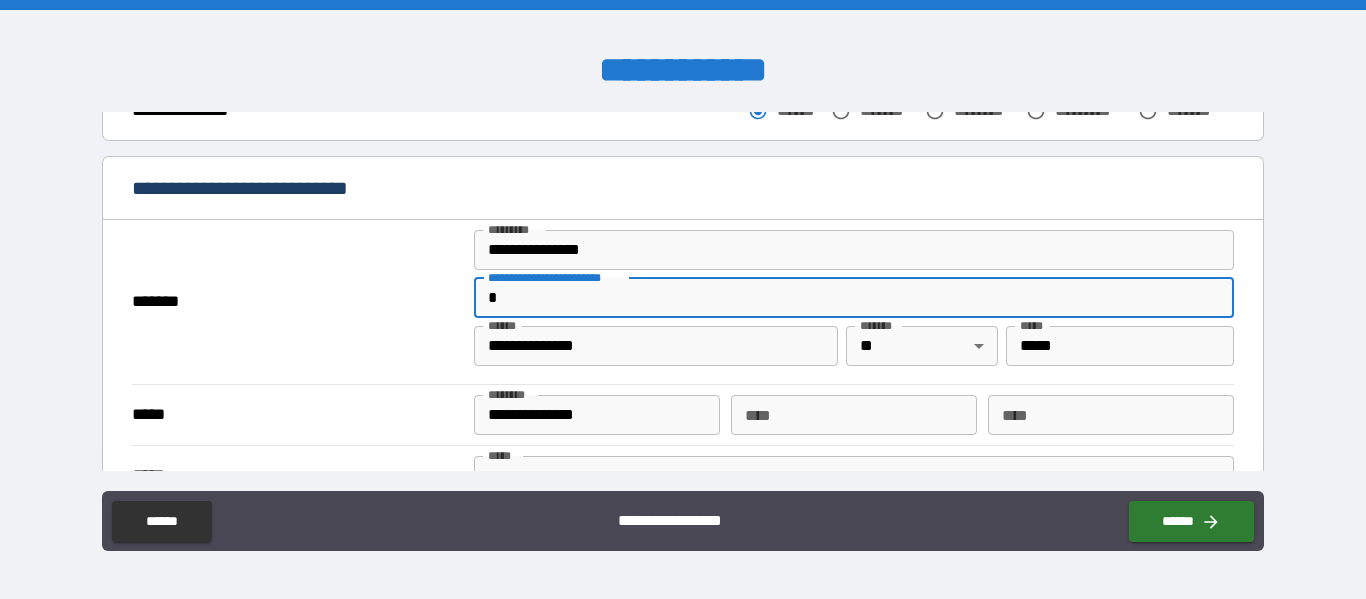type on "*" 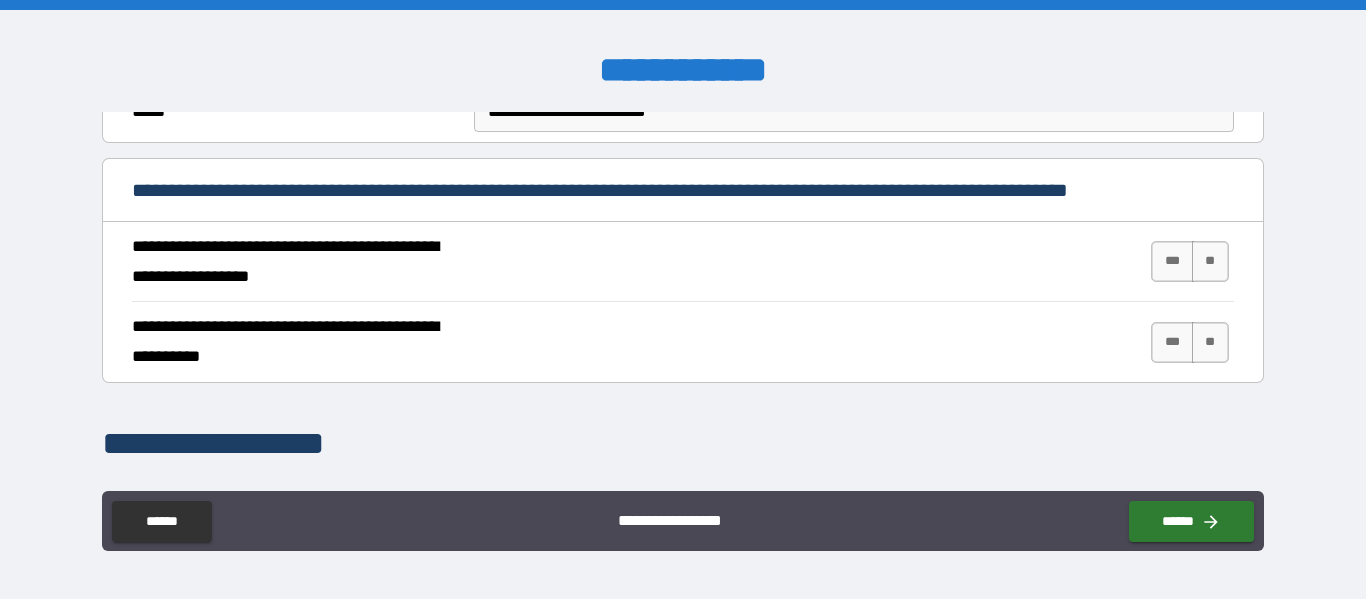 scroll, scrollTop: 743, scrollLeft: 0, axis: vertical 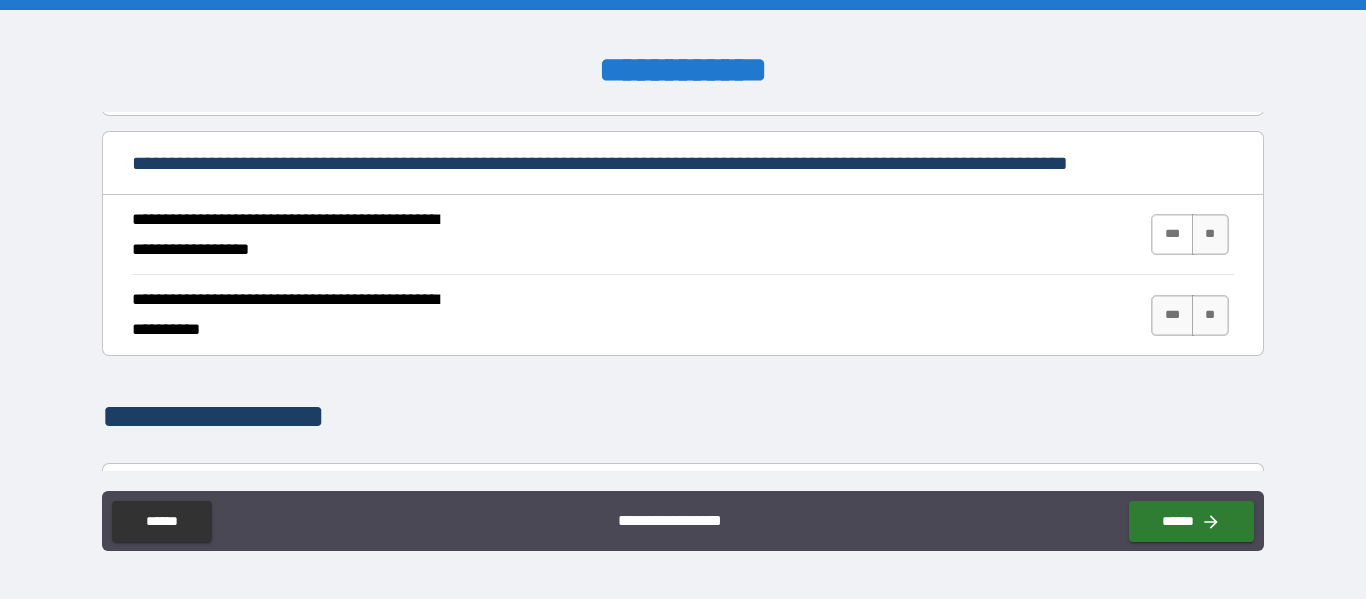 click on "***" at bounding box center [1172, 234] 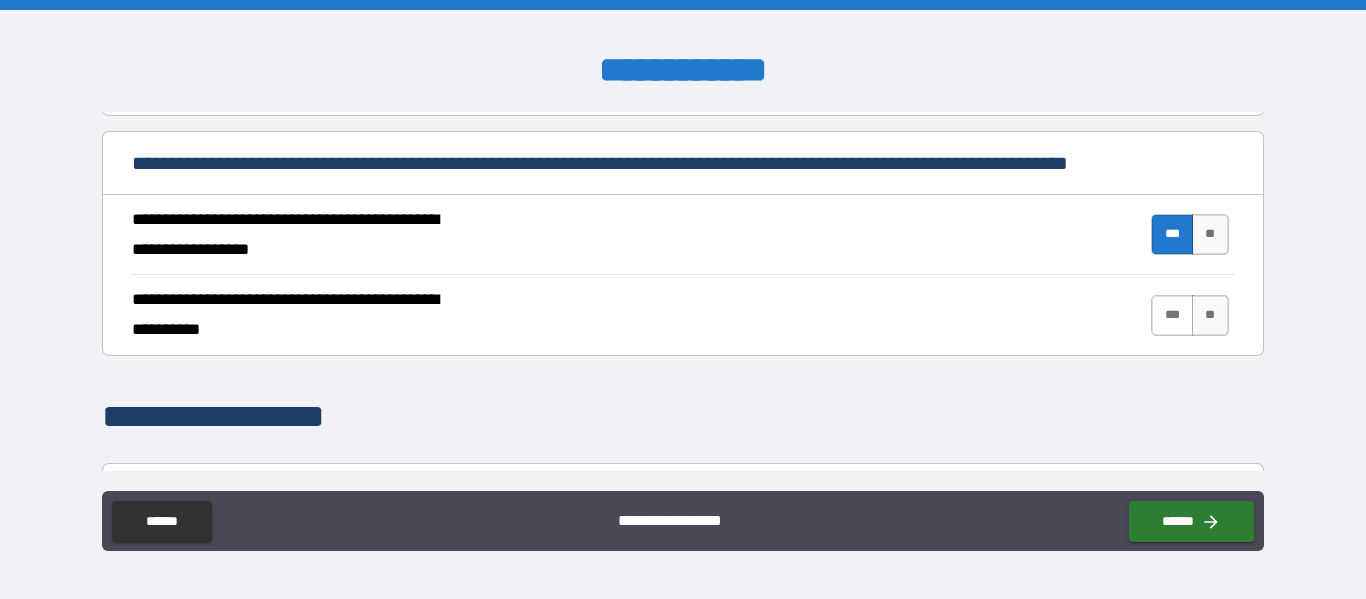 click on "***" at bounding box center [1172, 315] 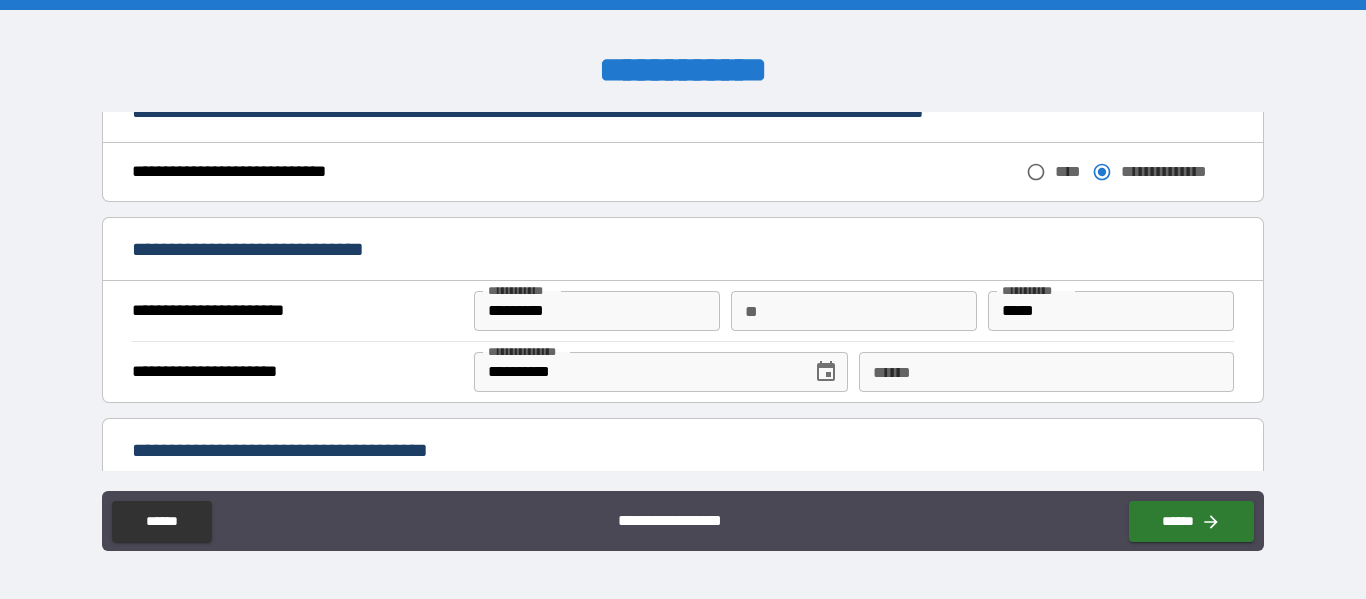 scroll, scrollTop: 1181, scrollLeft: 0, axis: vertical 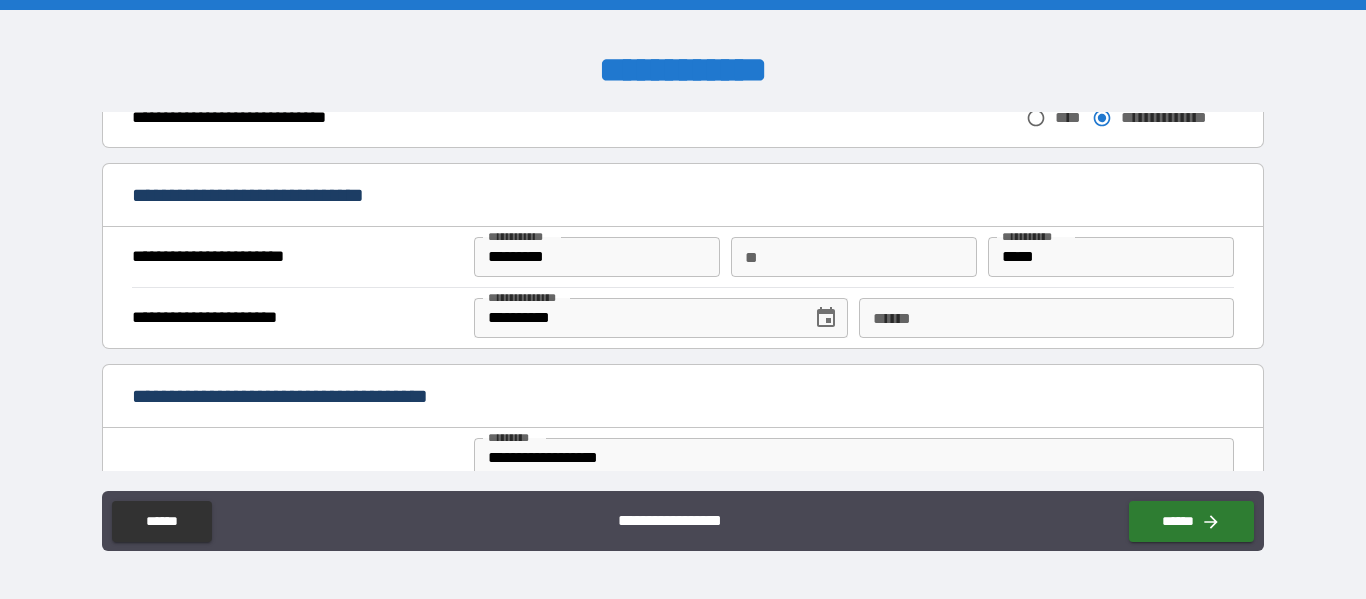 click on "****   *" at bounding box center (1046, 318) 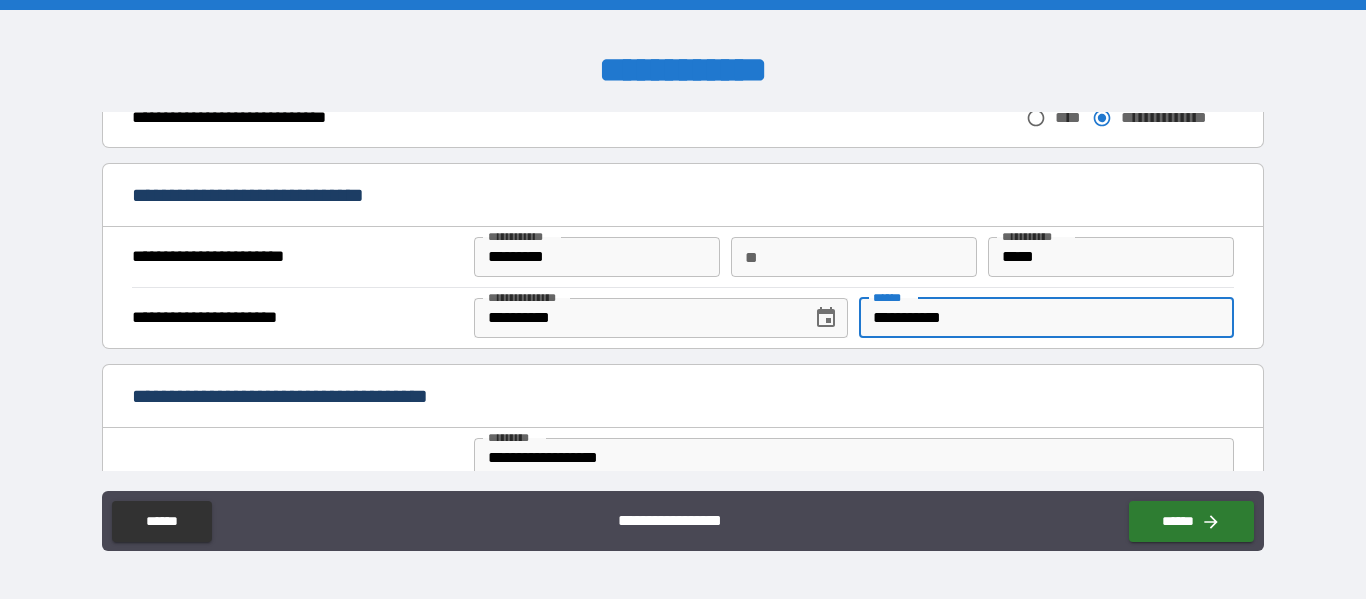 type on "**********" 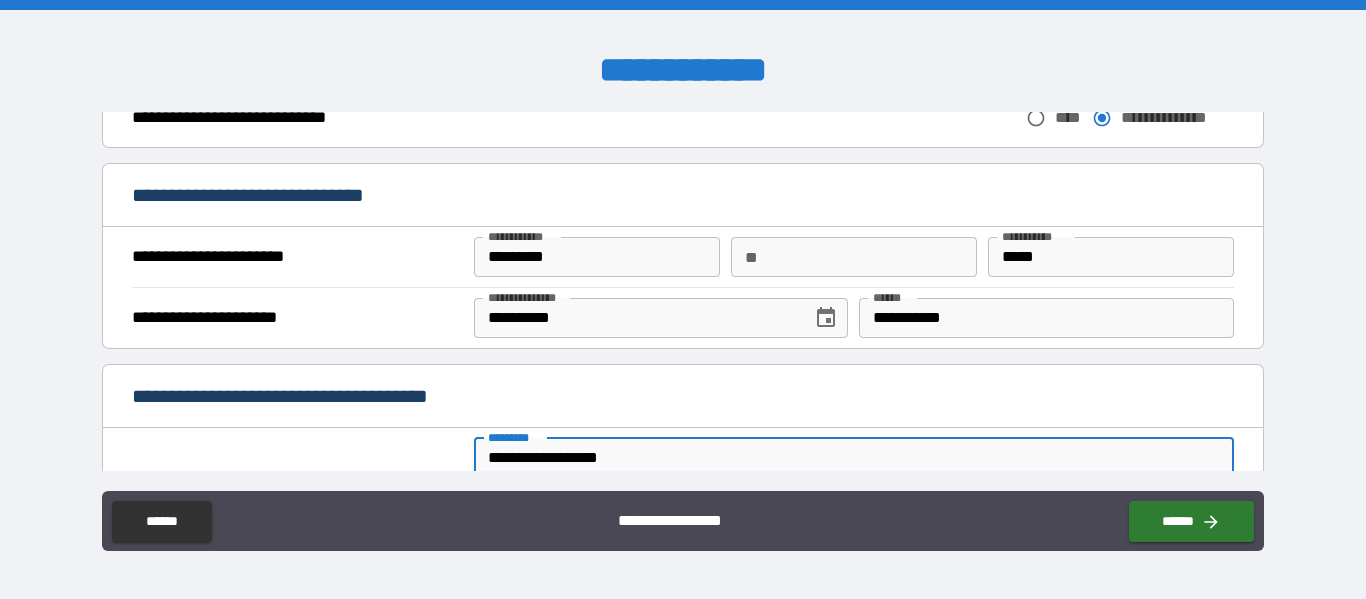 scroll, scrollTop: 1188, scrollLeft: 0, axis: vertical 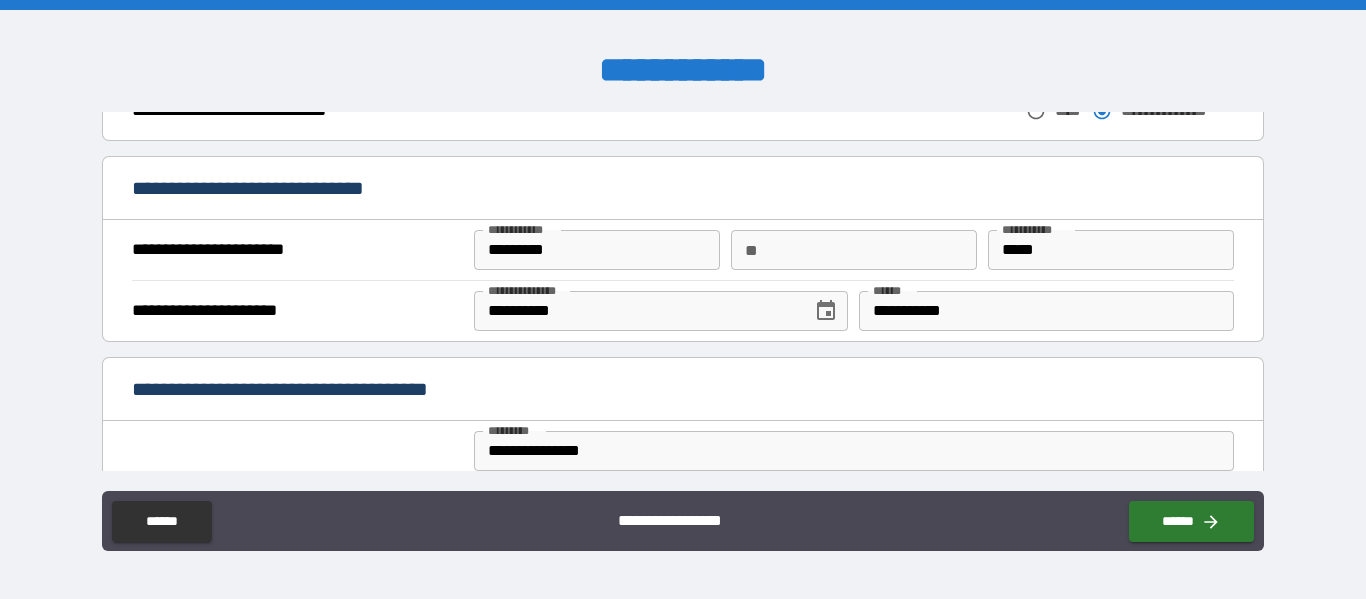 type on "**********" 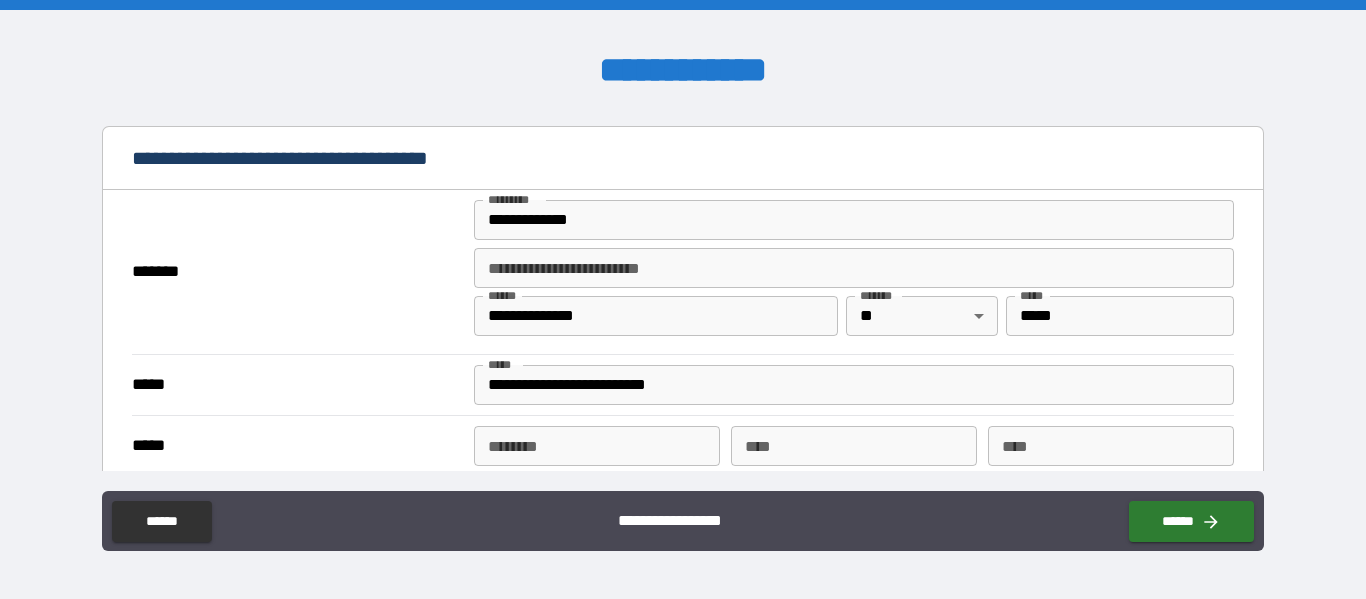 scroll, scrollTop: 1366, scrollLeft: 0, axis: vertical 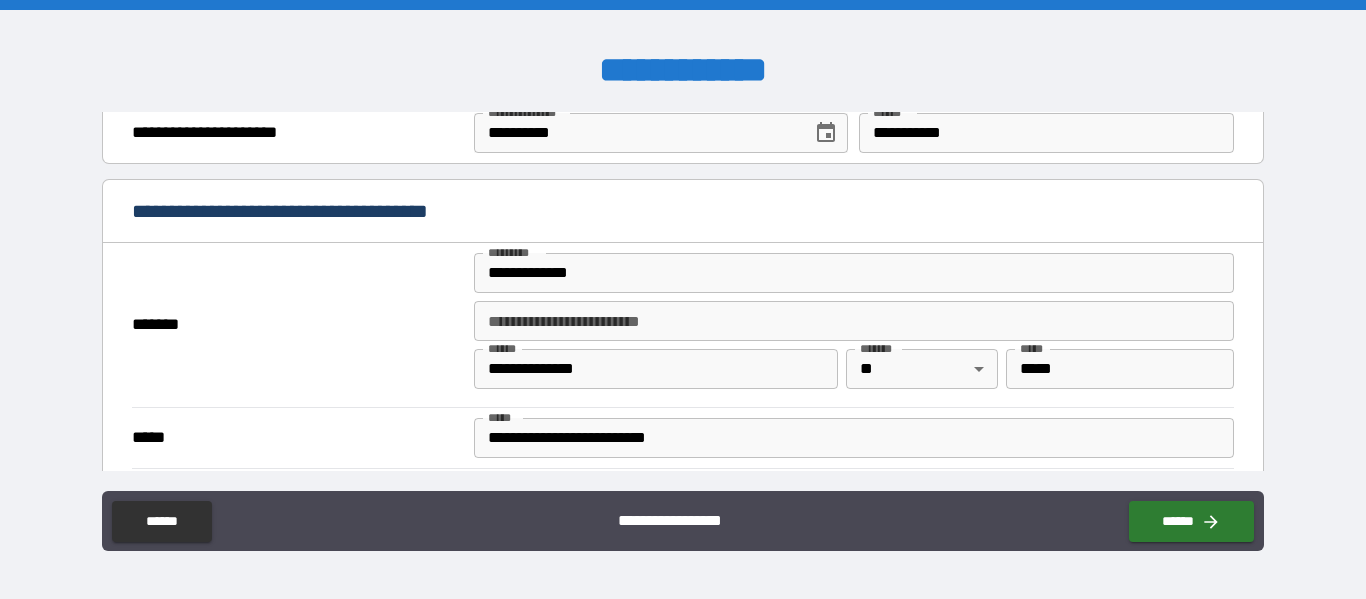 click on "**********" at bounding box center (854, 321) 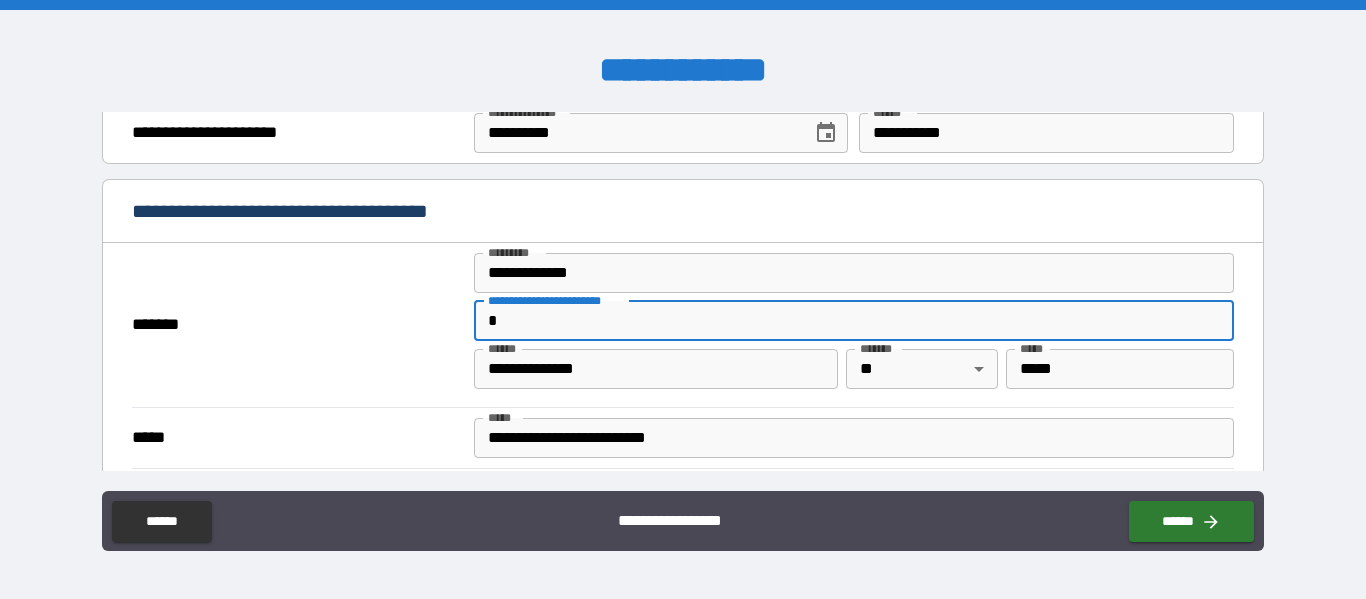 type on "*" 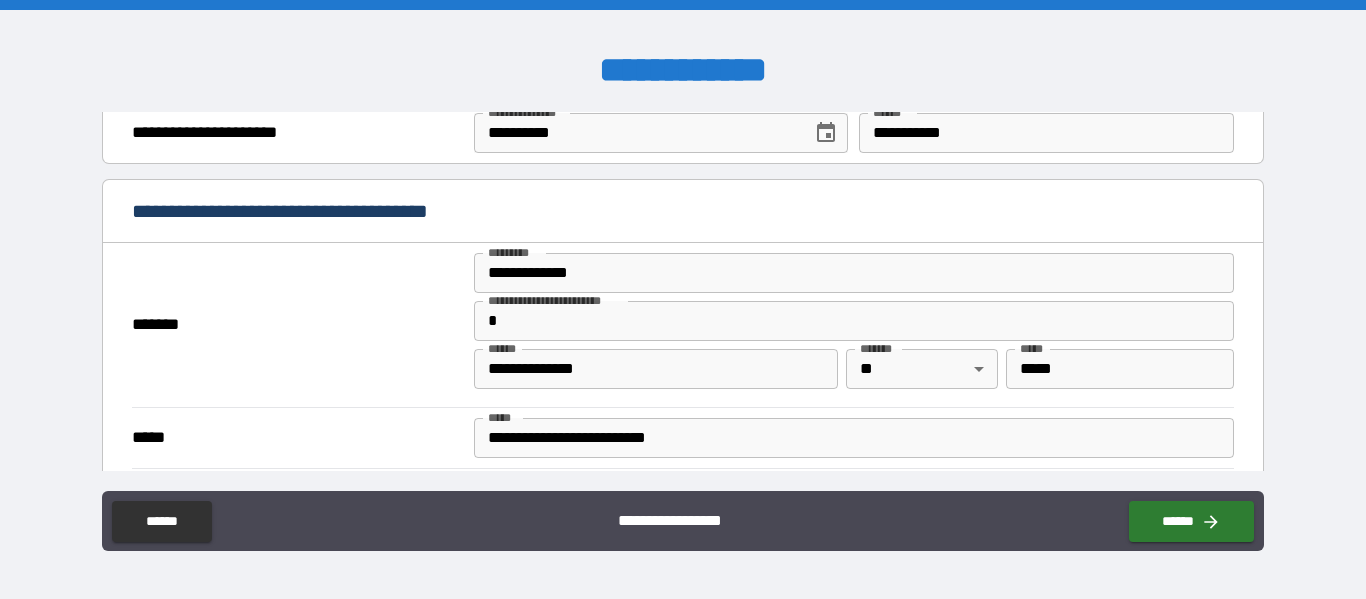 click on "[FIRST] [LAST] [ADDRESS] [CITY], [STATE] [ZIP] [COUNTRY] [PHONE] [EMAIL] [SSN] [DLN] [CCNUM] [DOB] [AGE] [TIME]" at bounding box center (683, 302) 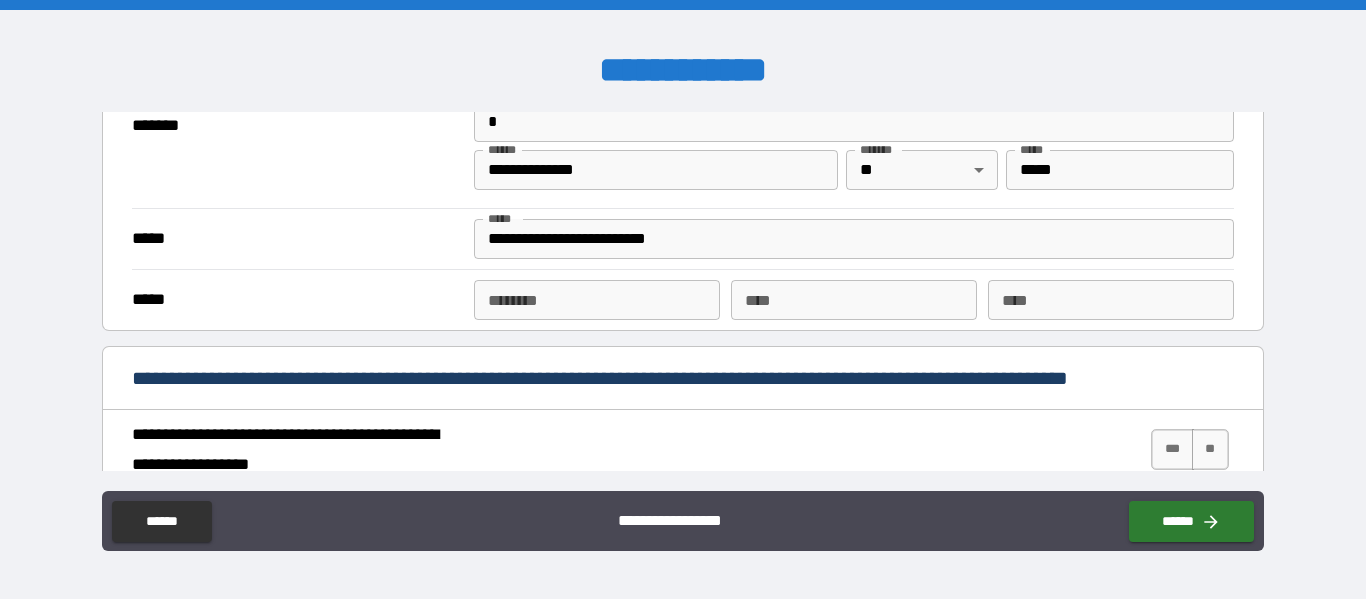 scroll, scrollTop: 1579, scrollLeft: 0, axis: vertical 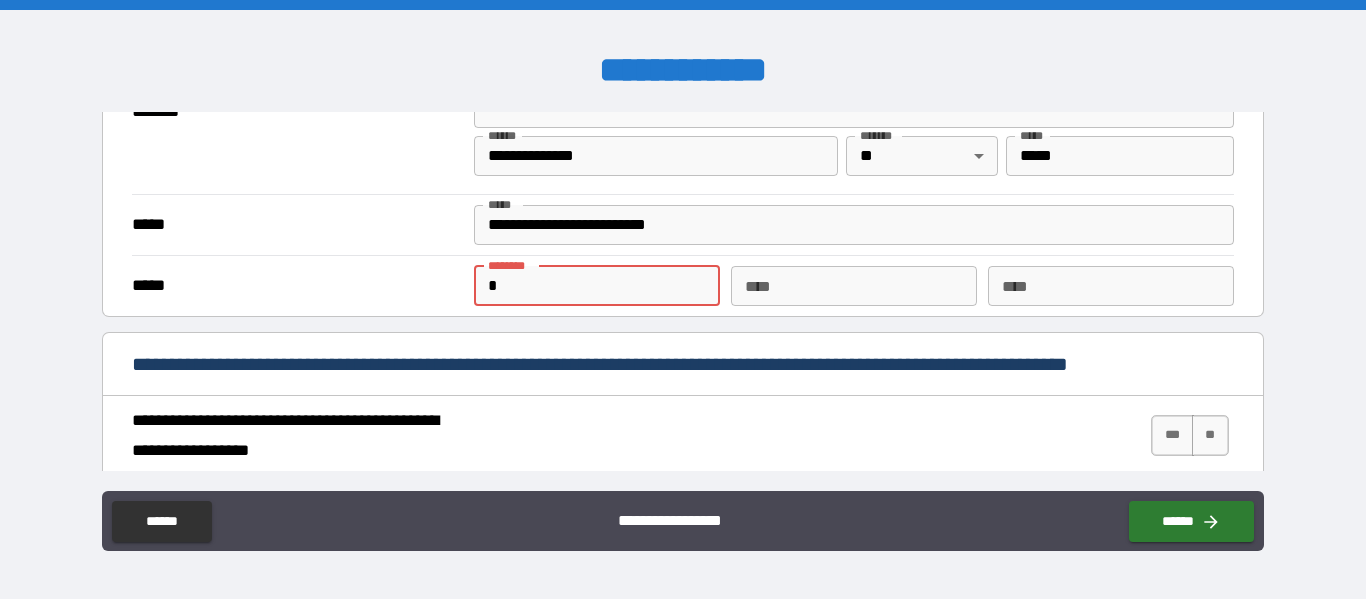 click on "*" at bounding box center (597, 286) 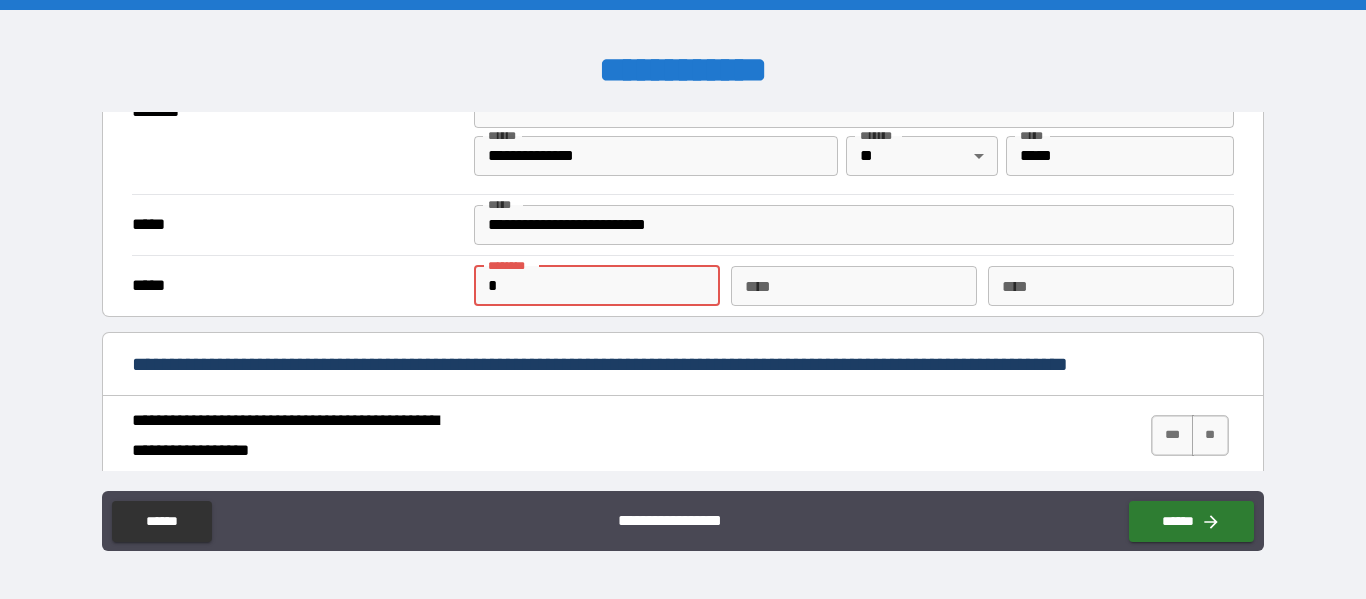 type on "**********" 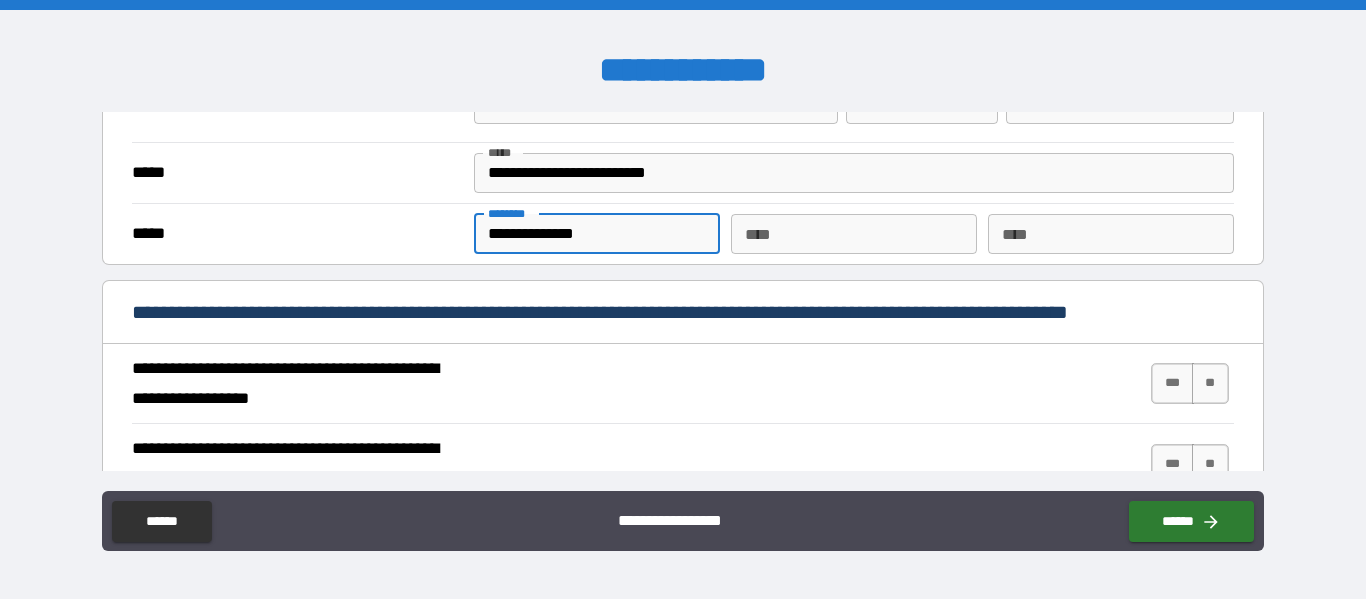 scroll, scrollTop: 1652, scrollLeft: 0, axis: vertical 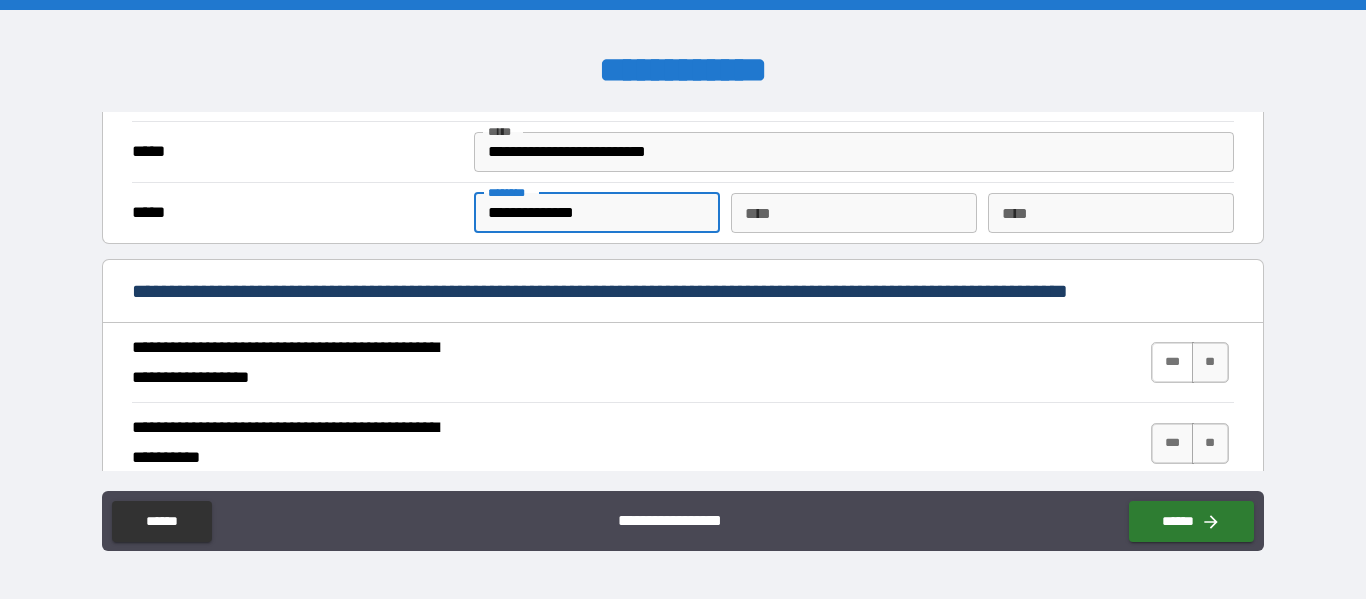 click on "***" at bounding box center (1172, 362) 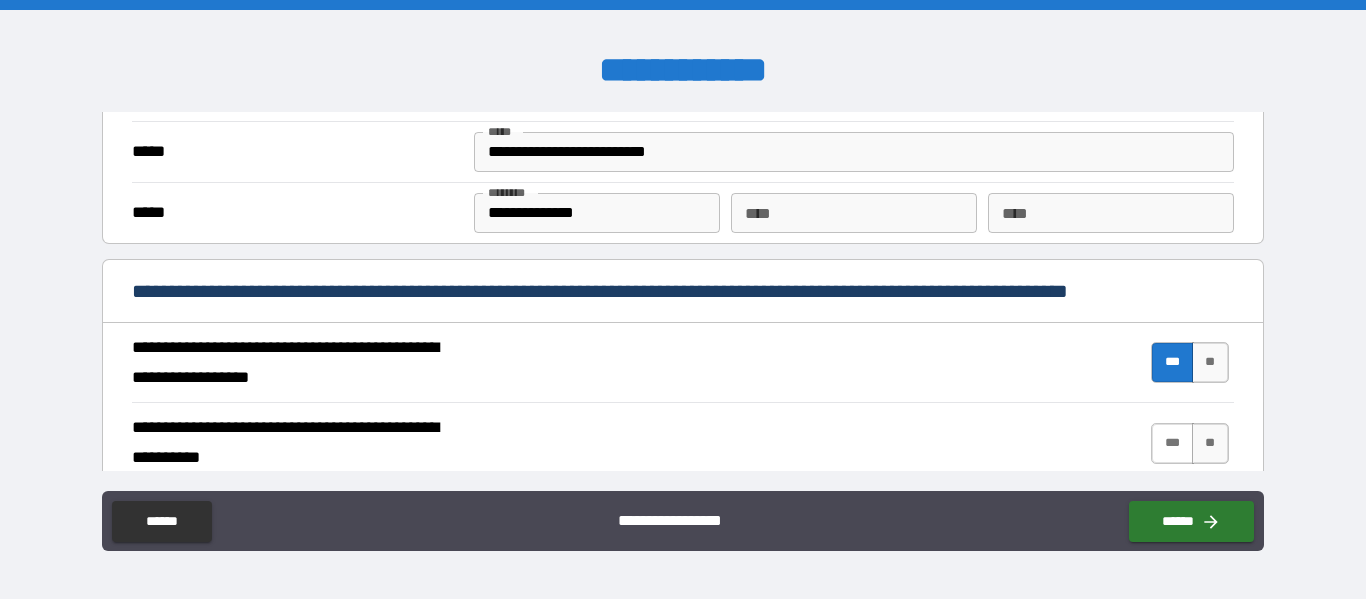 click on "***" at bounding box center (1172, 443) 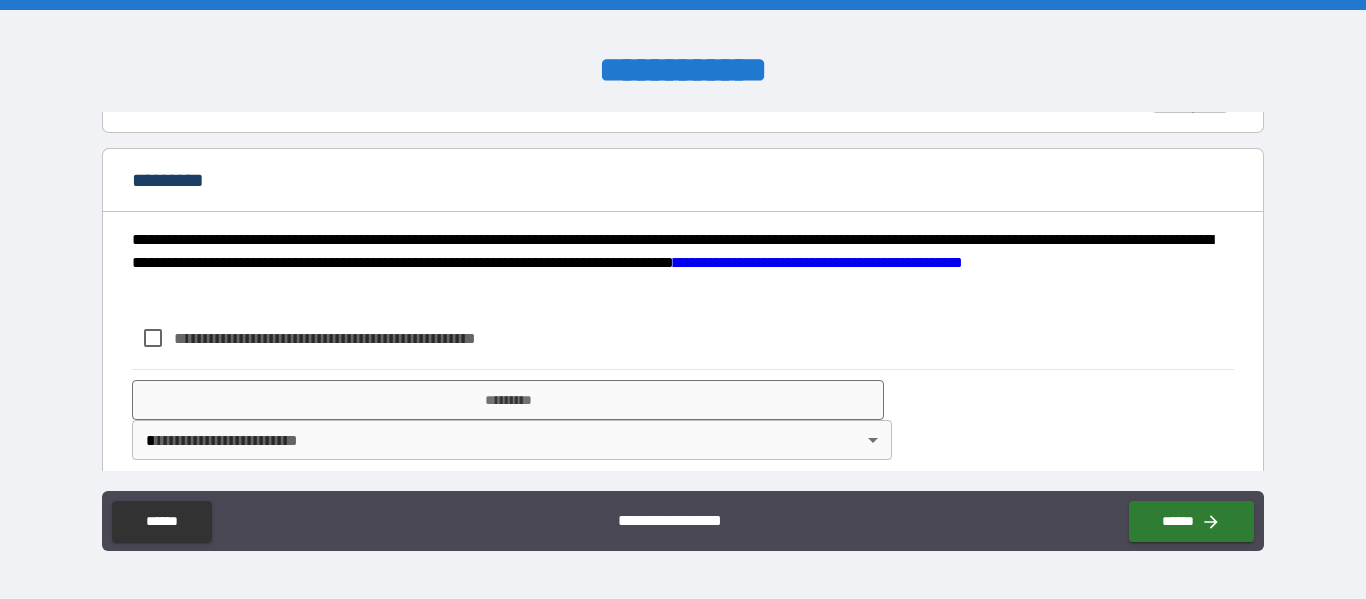 scroll, scrollTop: 2023, scrollLeft: 0, axis: vertical 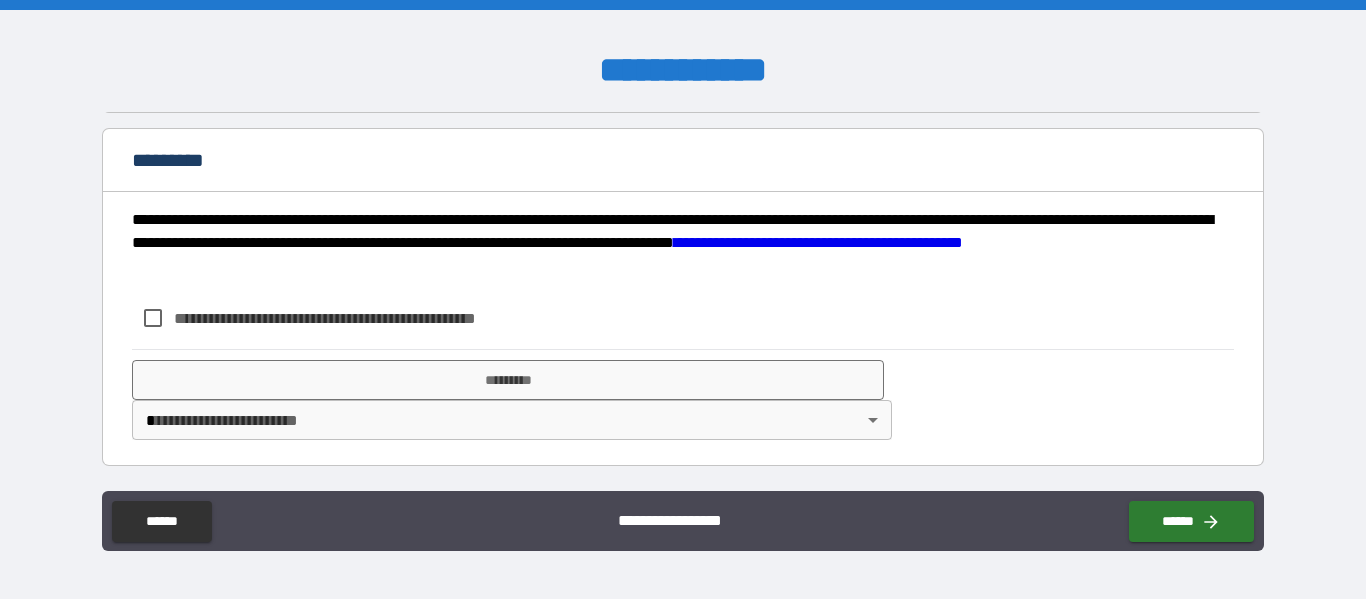 click on "**********" at bounding box center (358, 318) 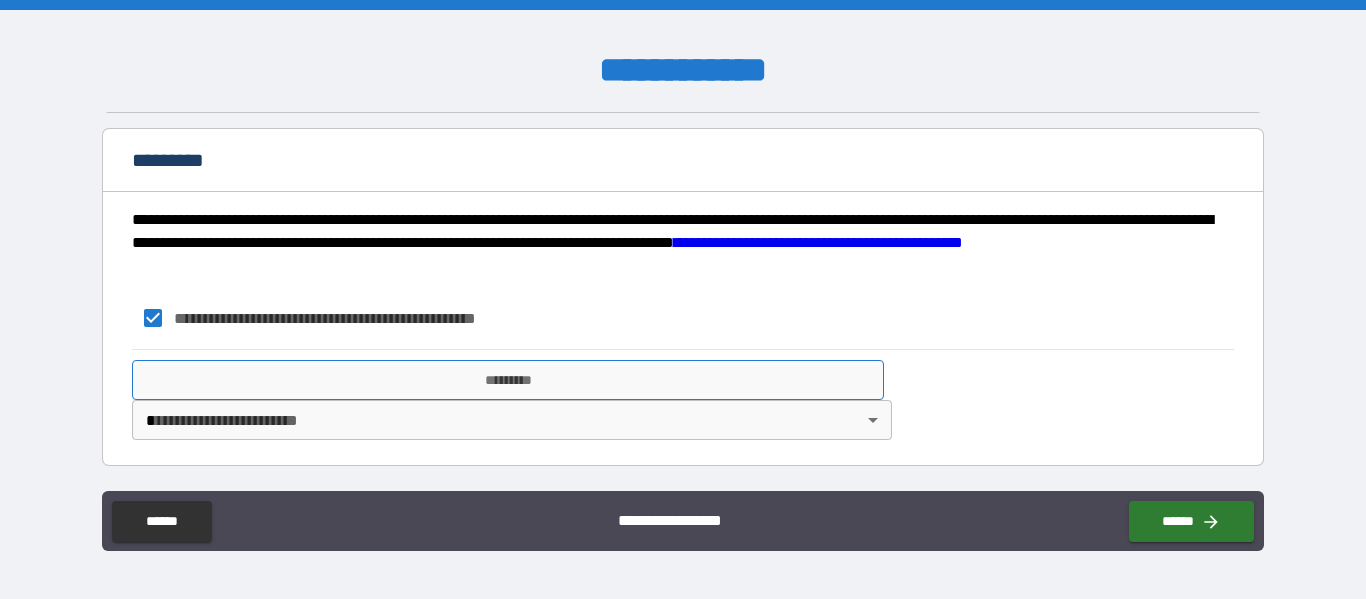 click on "*********" at bounding box center (508, 380) 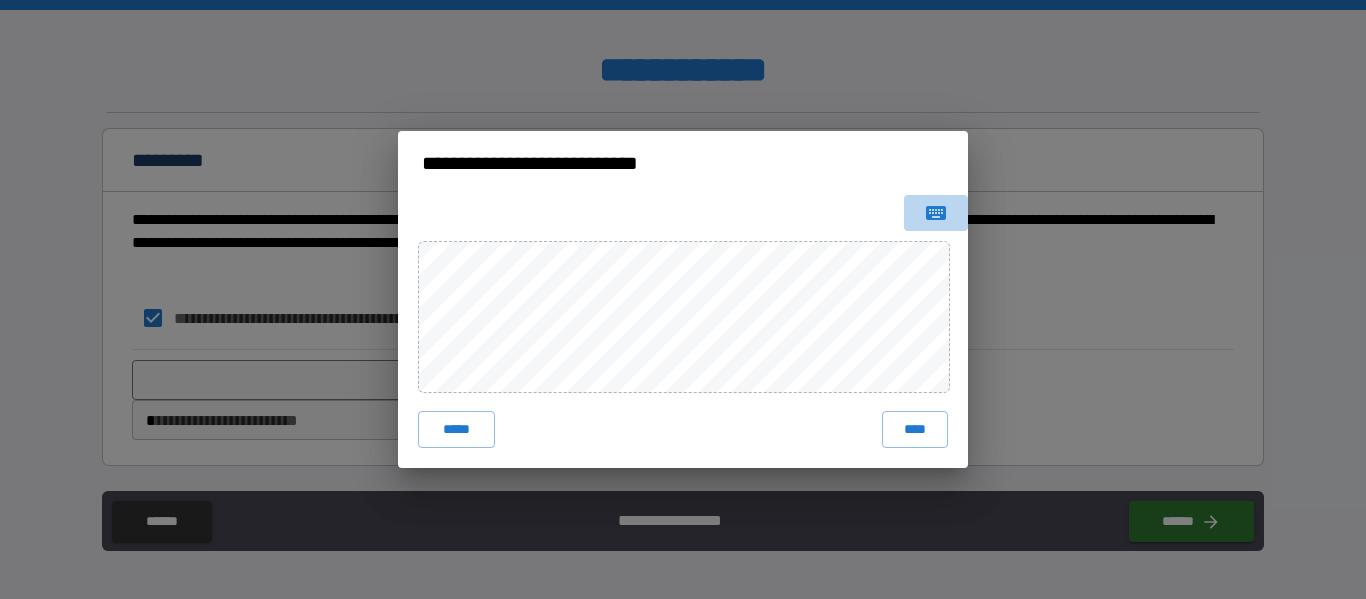 click 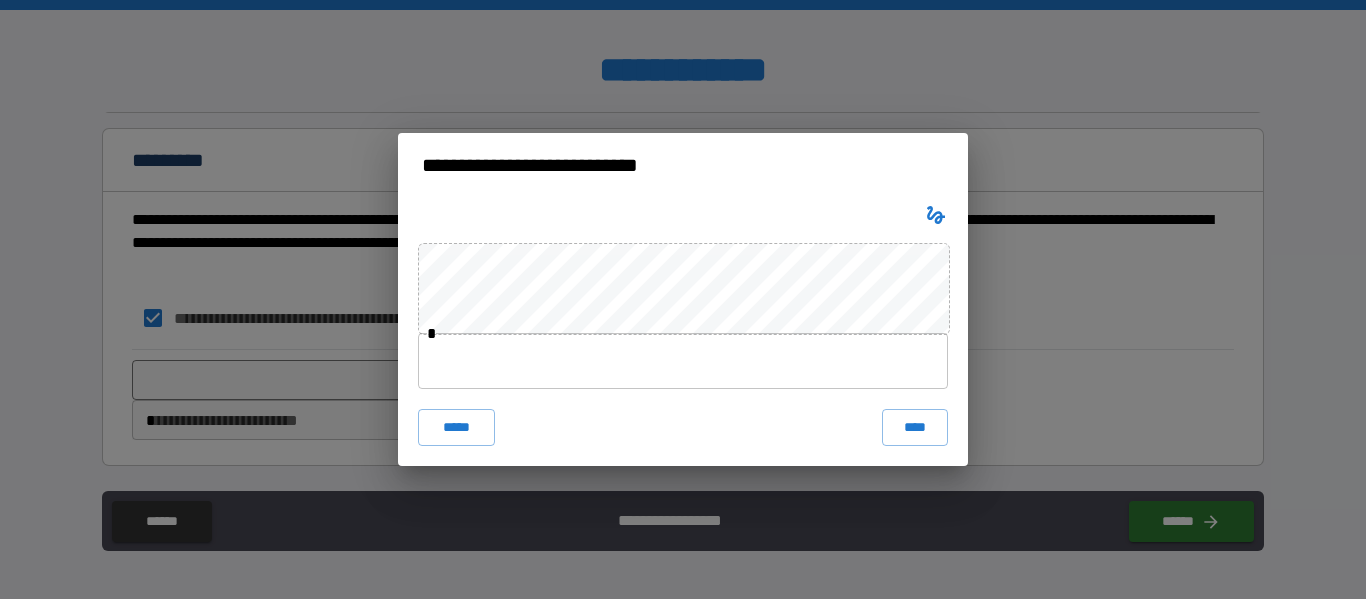 click at bounding box center (683, 361) 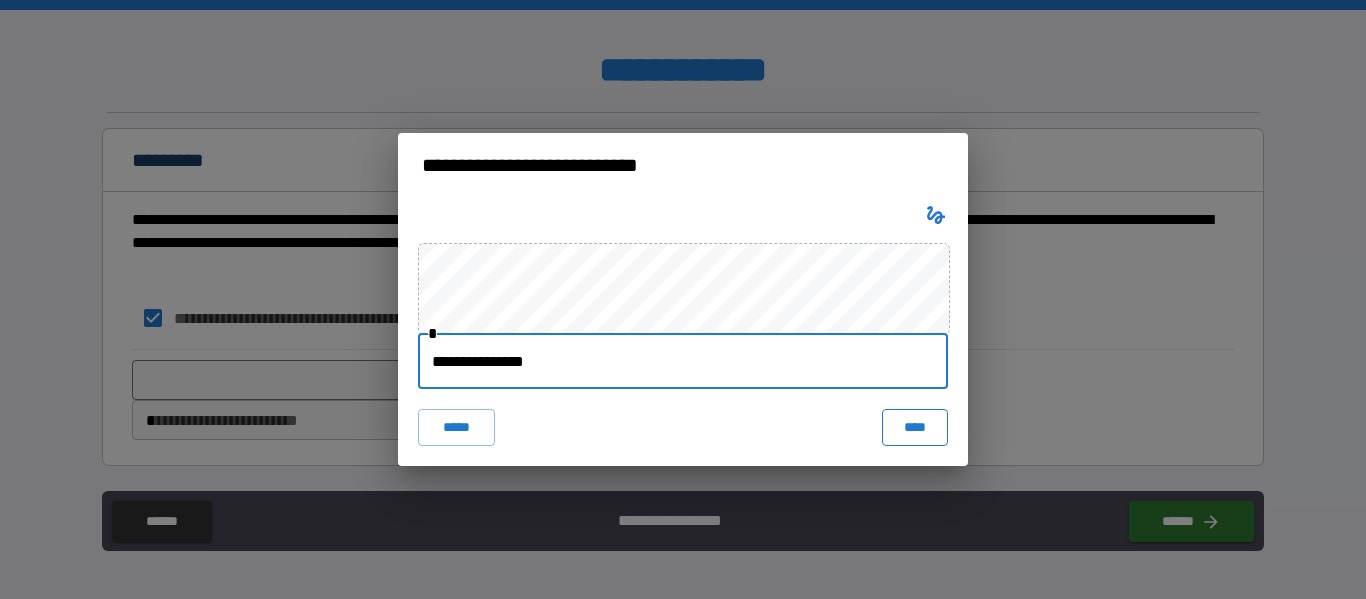 type on "**********" 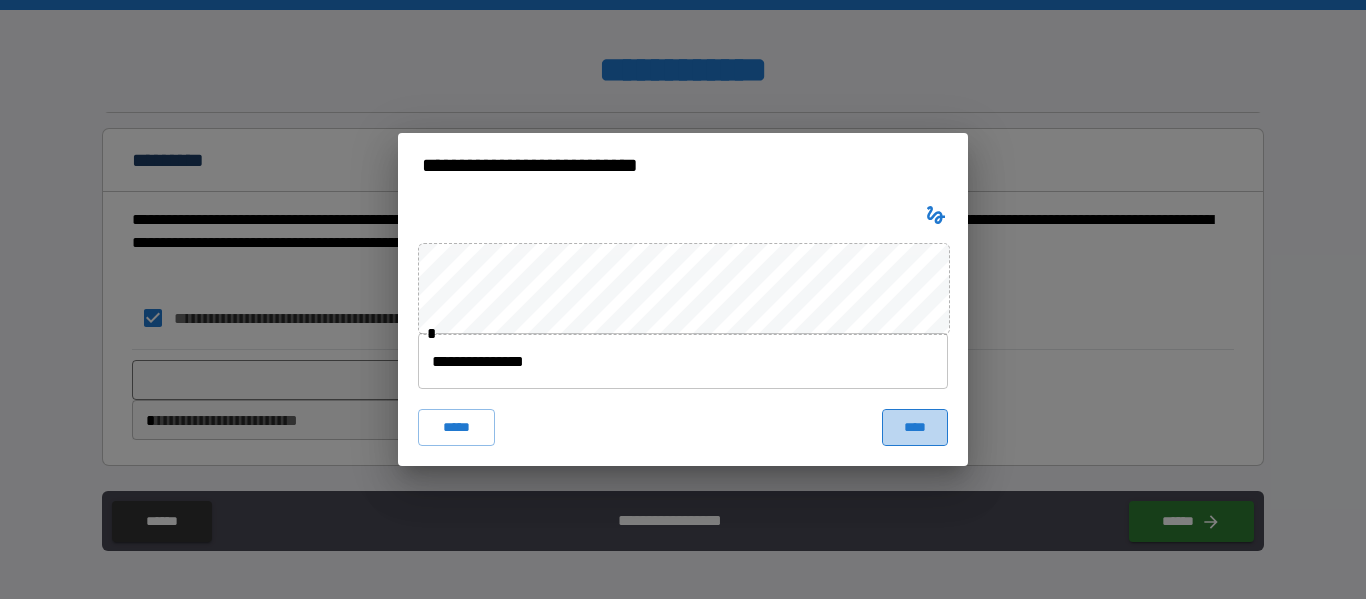 click on "****" at bounding box center (915, 427) 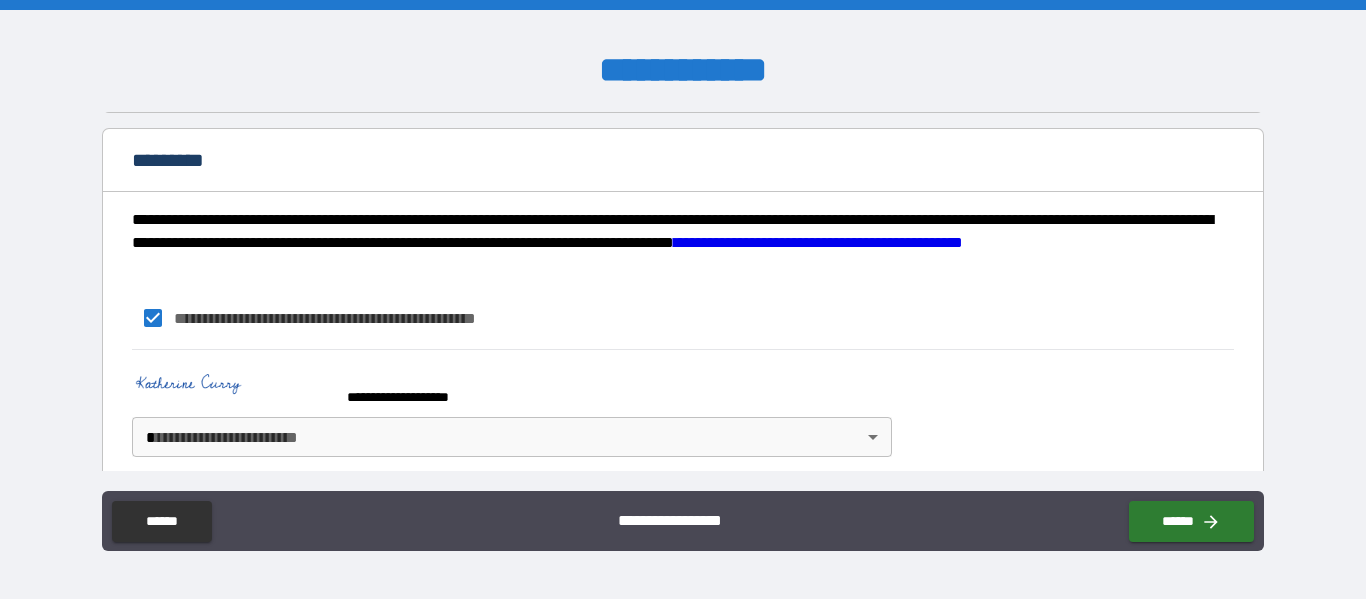 click on "[FIRST] [LAST] [ADDRESS] [CITY], [STATE] [ZIP] [COUNTRY] [PHONE] [EMAIL] [SSN] [DLN] [CCNUM] [DOB] [AGE] [TIME]" at bounding box center (683, 299) 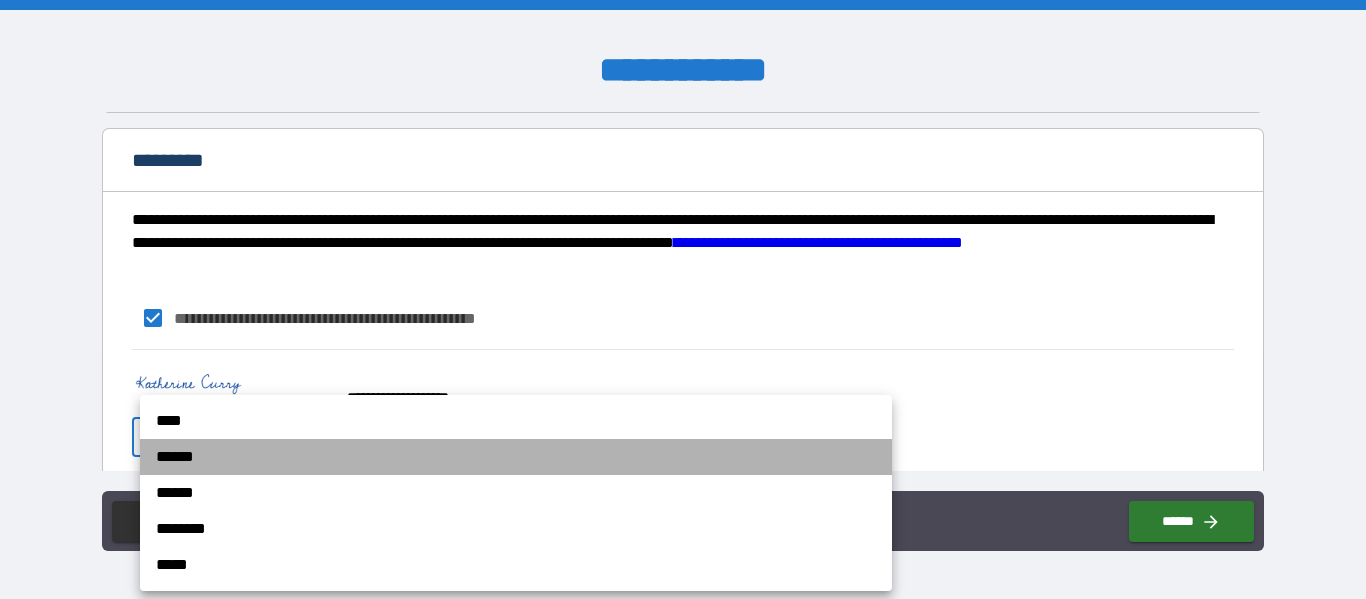 click on "******" at bounding box center [516, 457] 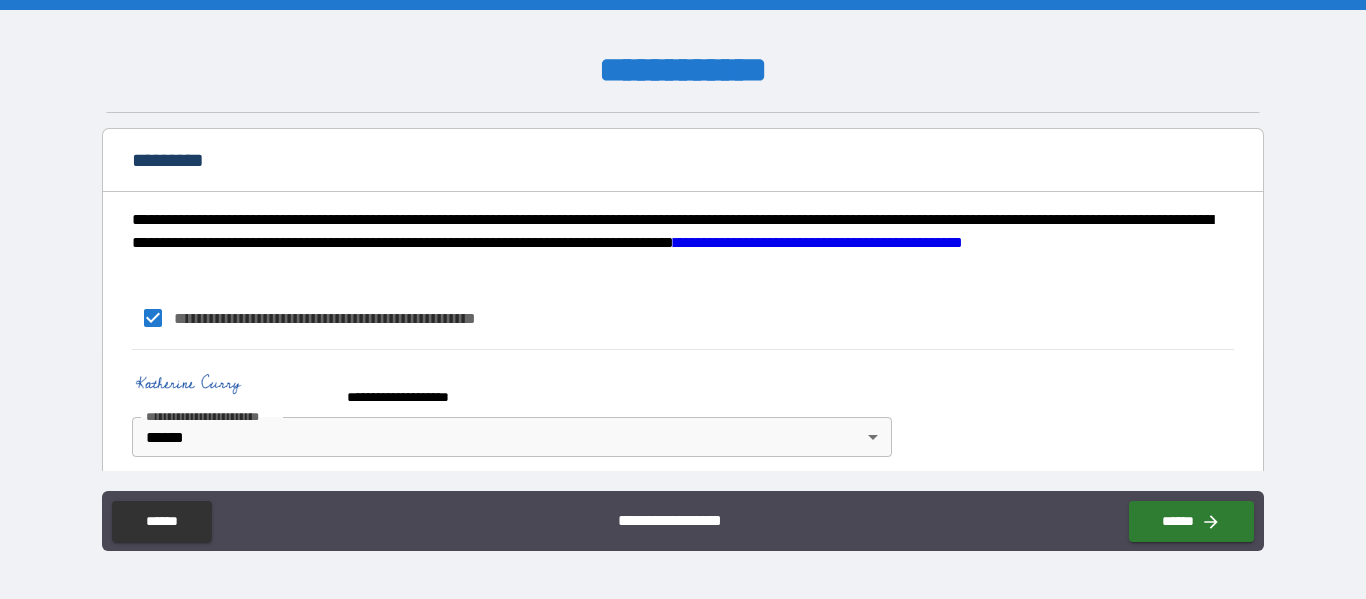 drag, startPoint x: 1250, startPoint y: 423, endPoint x: 1228, endPoint y: 493, distance: 73.37575 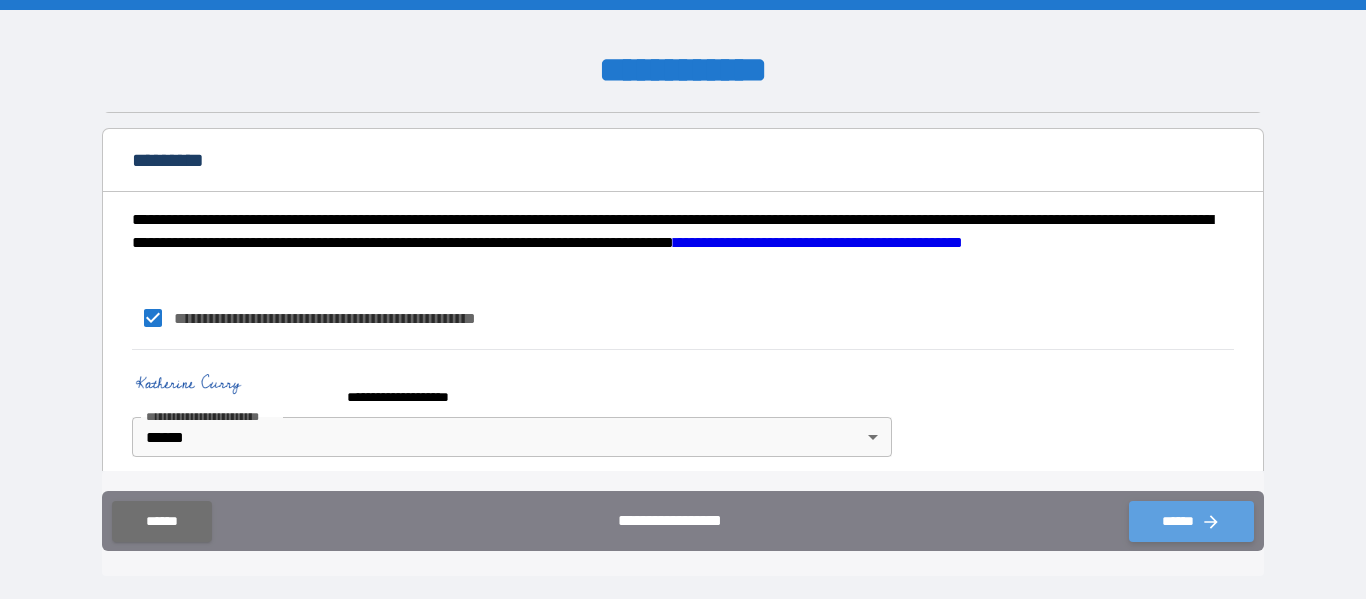 click 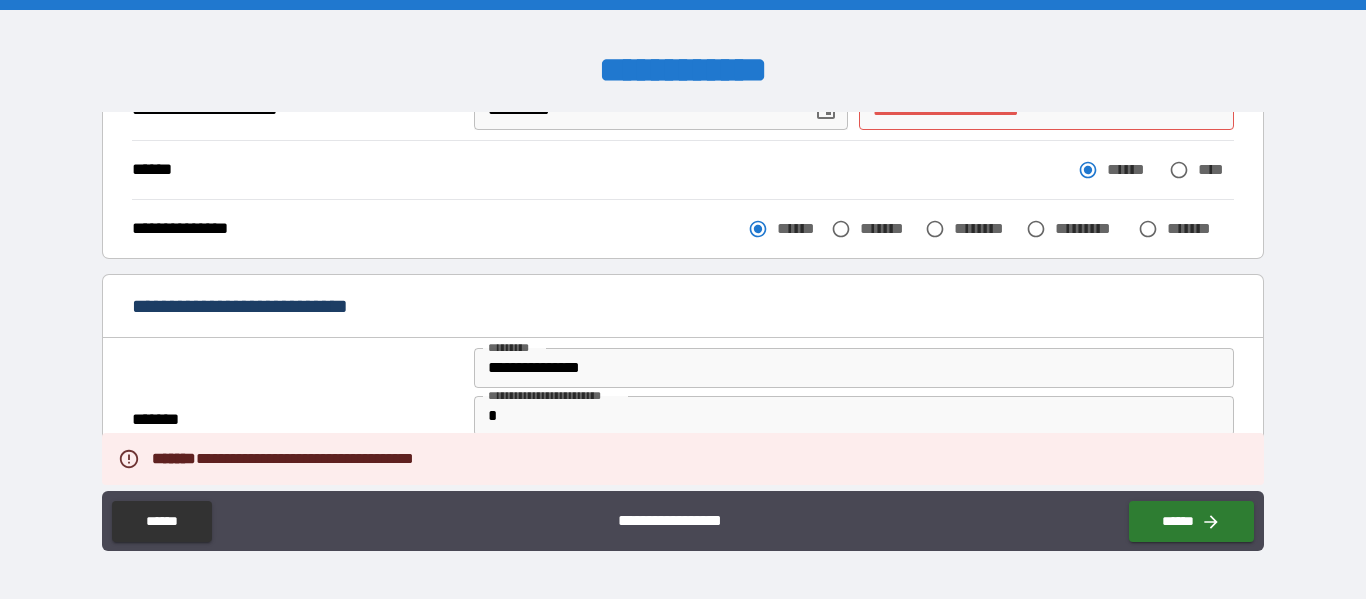 scroll, scrollTop: 73, scrollLeft: 0, axis: vertical 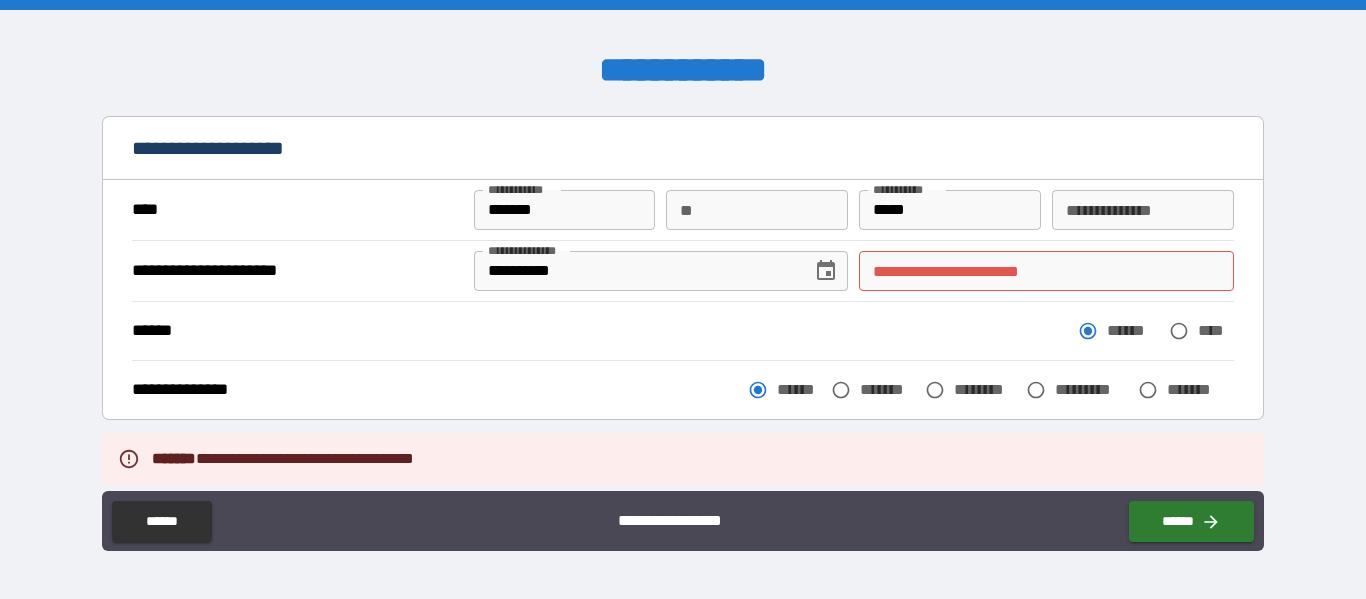 click on "**********" at bounding box center (1046, 271) 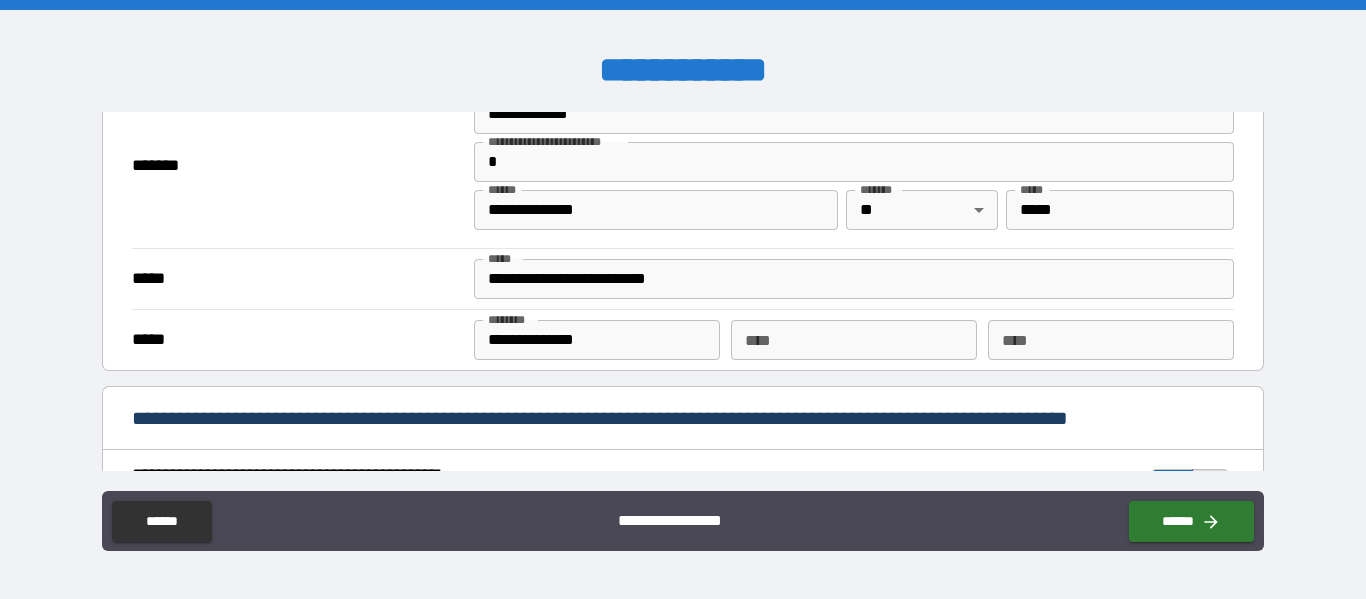 scroll, scrollTop: 2040, scrollLeft: 0, axis: vertical 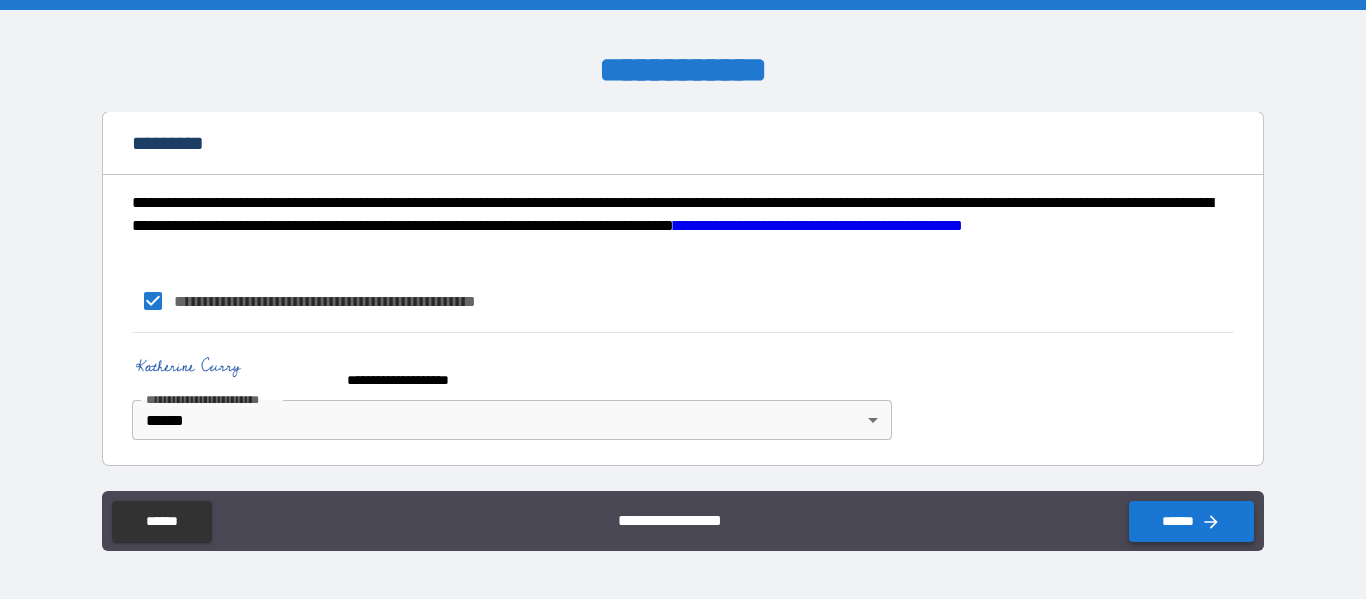 type on "**********" 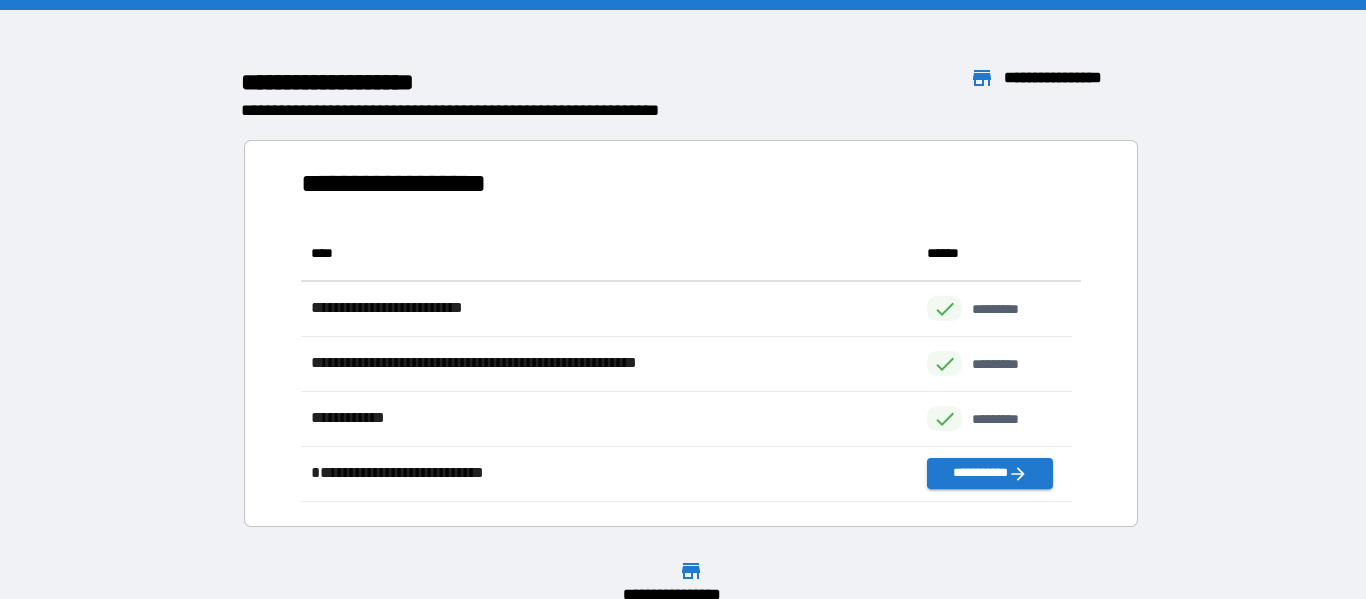 scroll, scrollTop: 16, scrollLeft: 16, axis: both 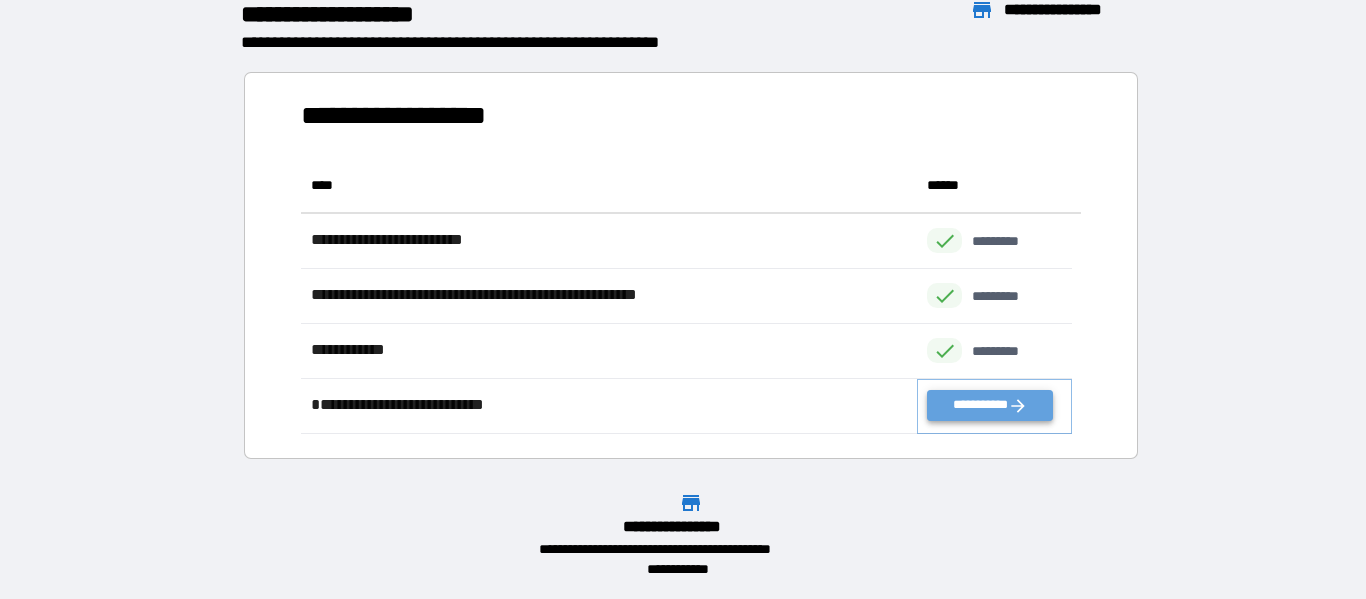 click on "**********" at bounding box center (989, 405) 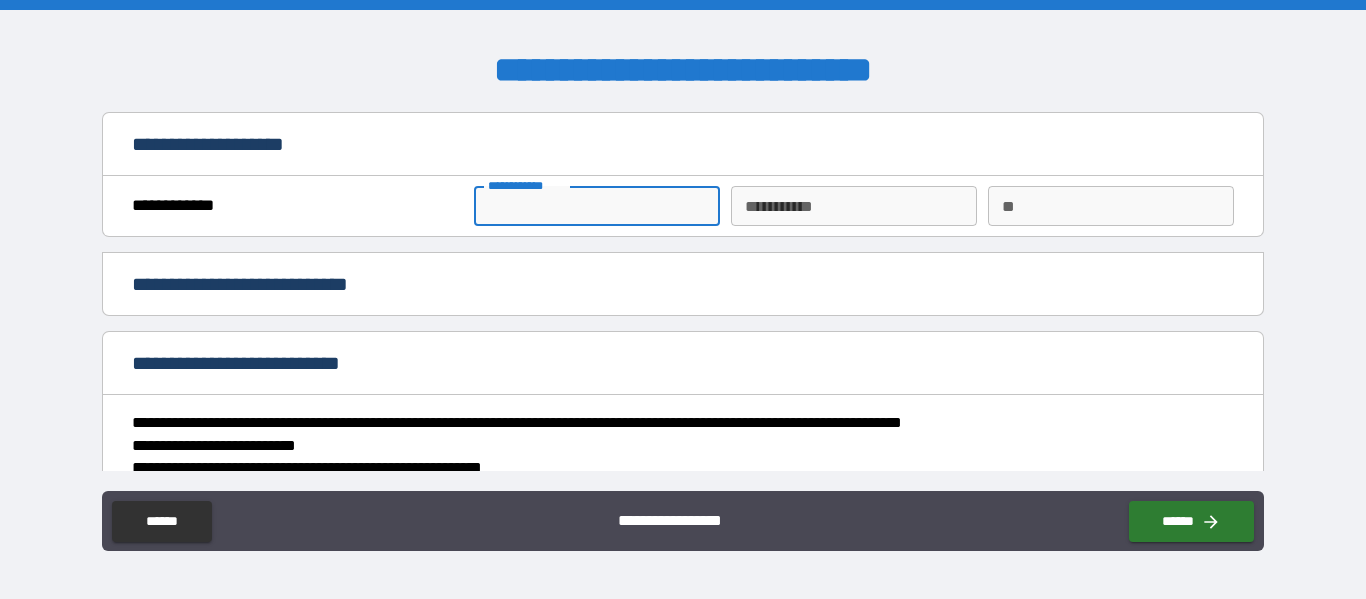 click on "**********" at bounding box center [597, 206] 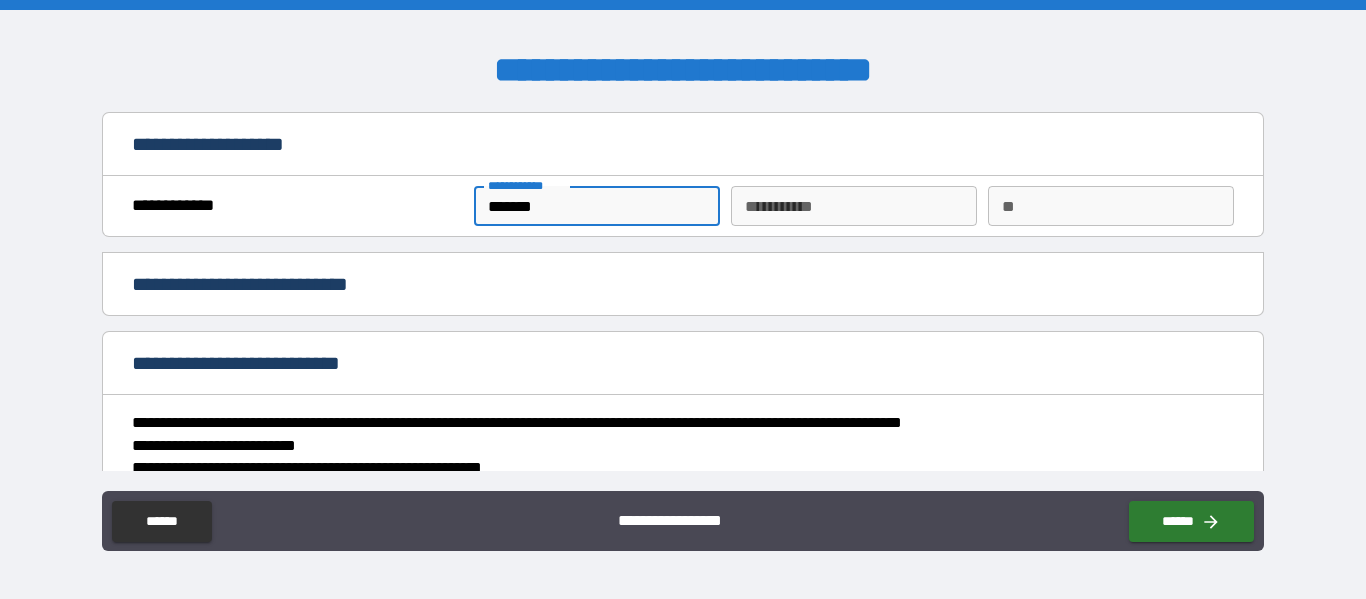 type on "*******" 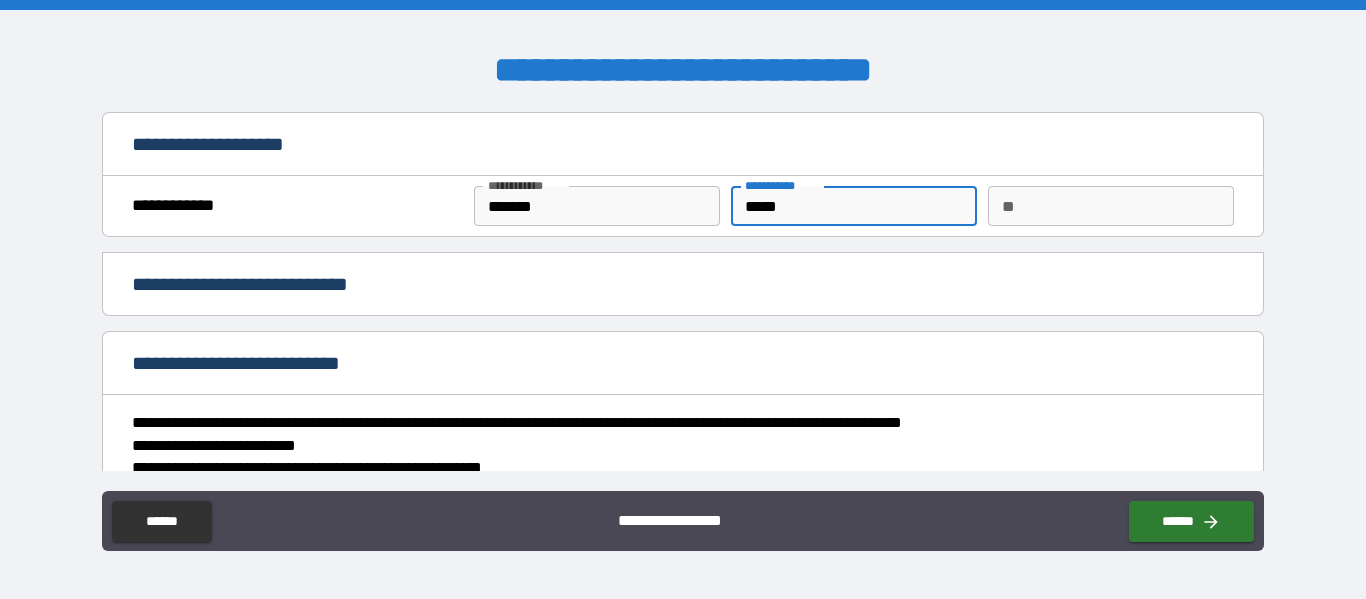 type on "*****" 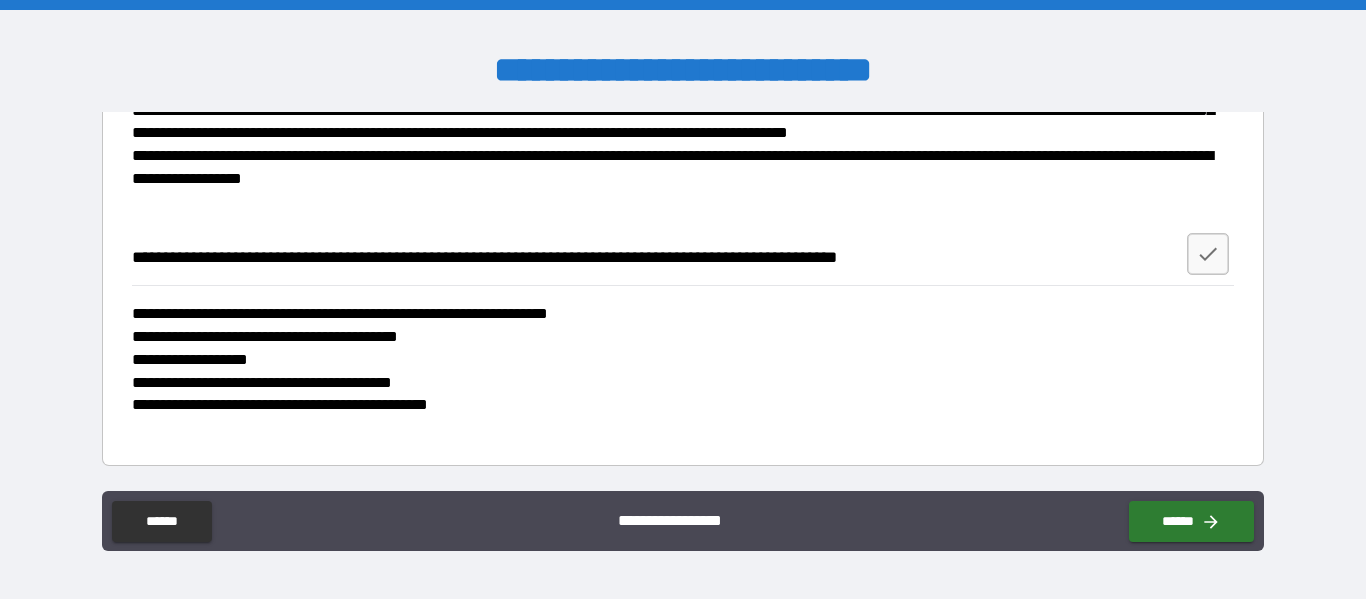 scroll, scrollTop: 2287, scrollLeft: 0, axis: vertical 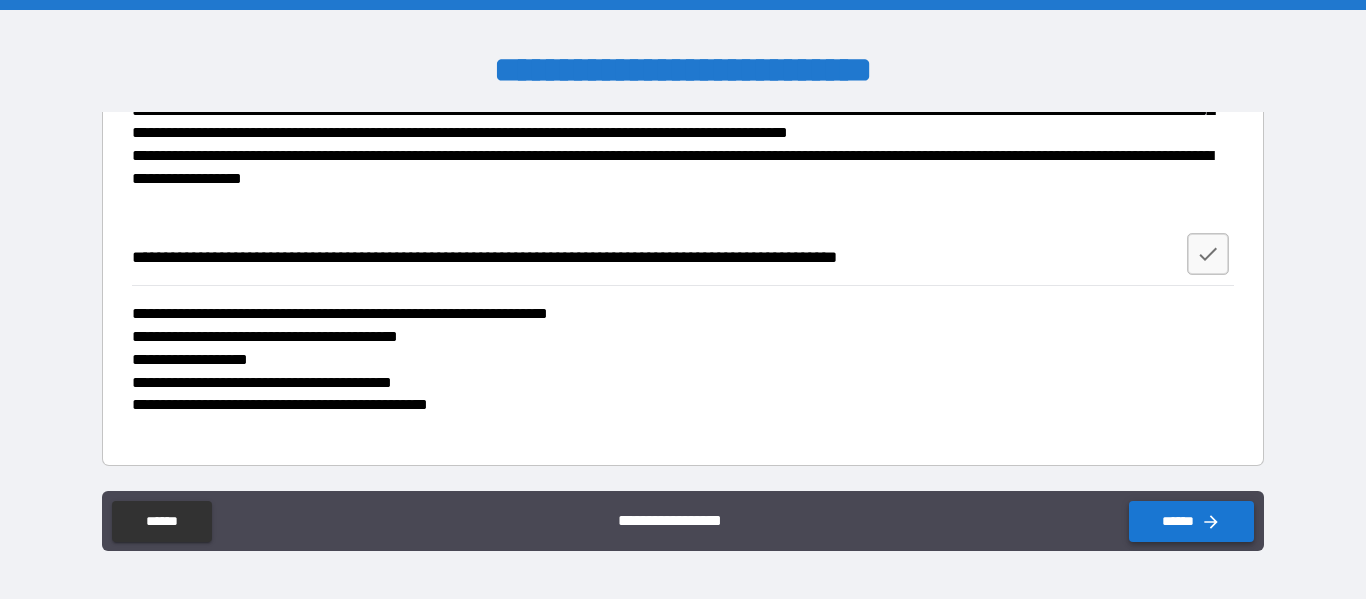 click 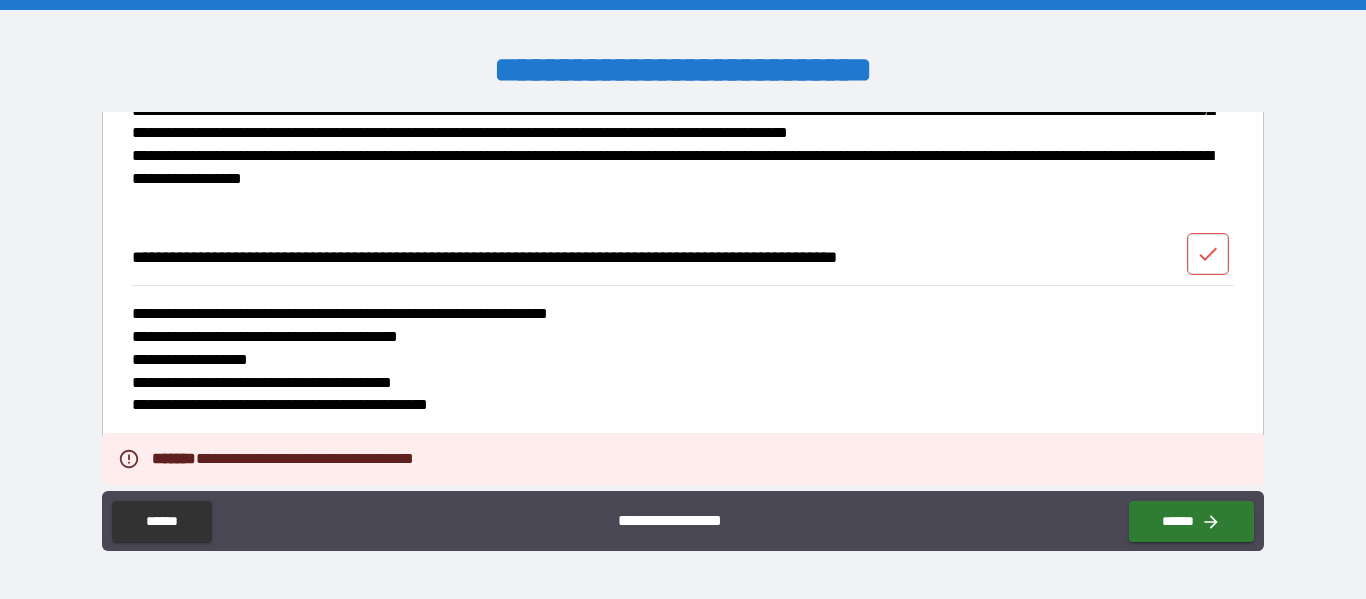 click at bounding box center [1208, 254] 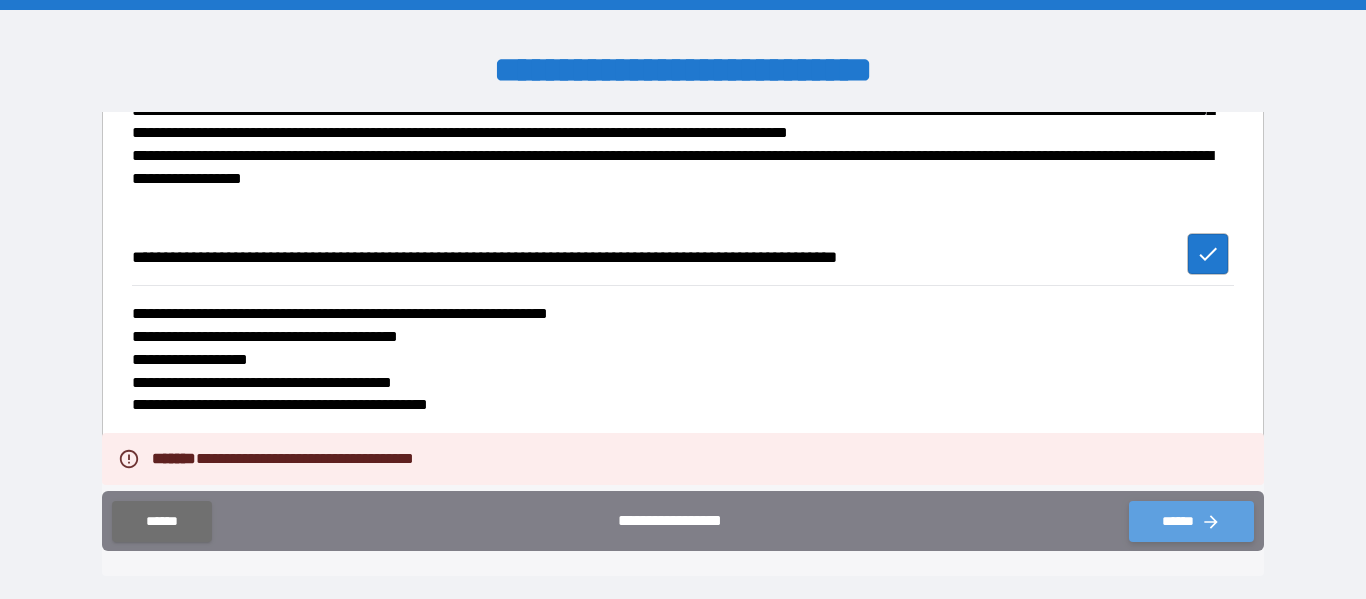 click on "******" at bounding box center [1191, 521] 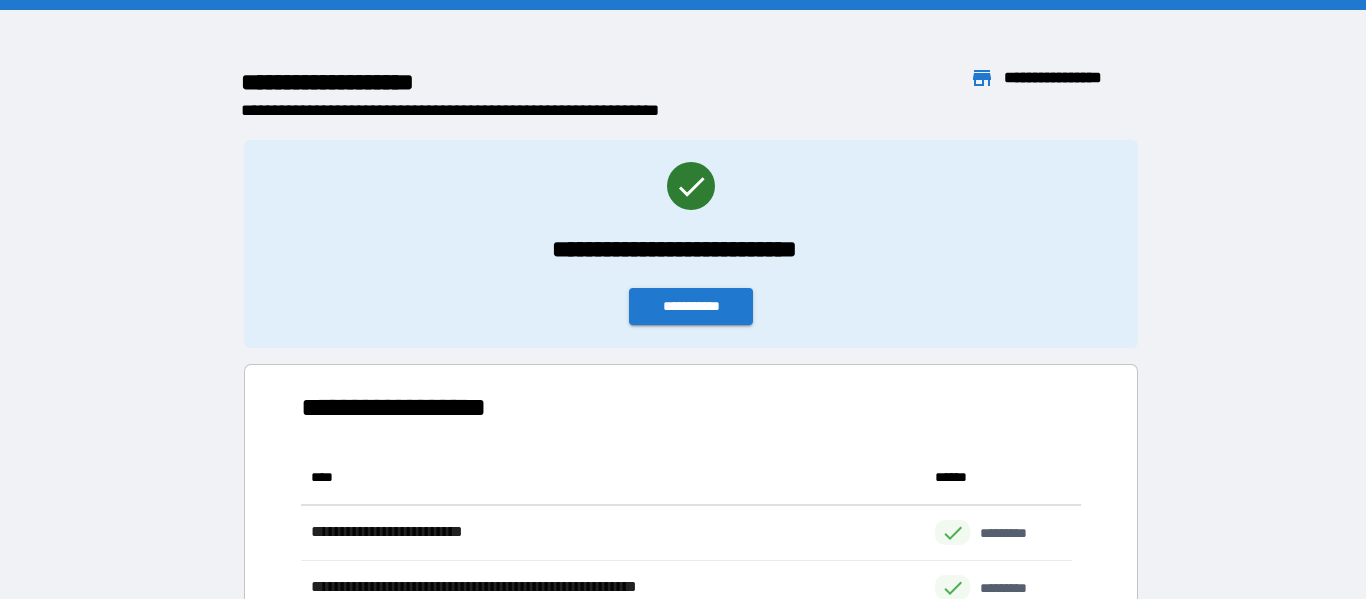 scroll, scrollTop: 261, scrollLeft: 755, axis: both 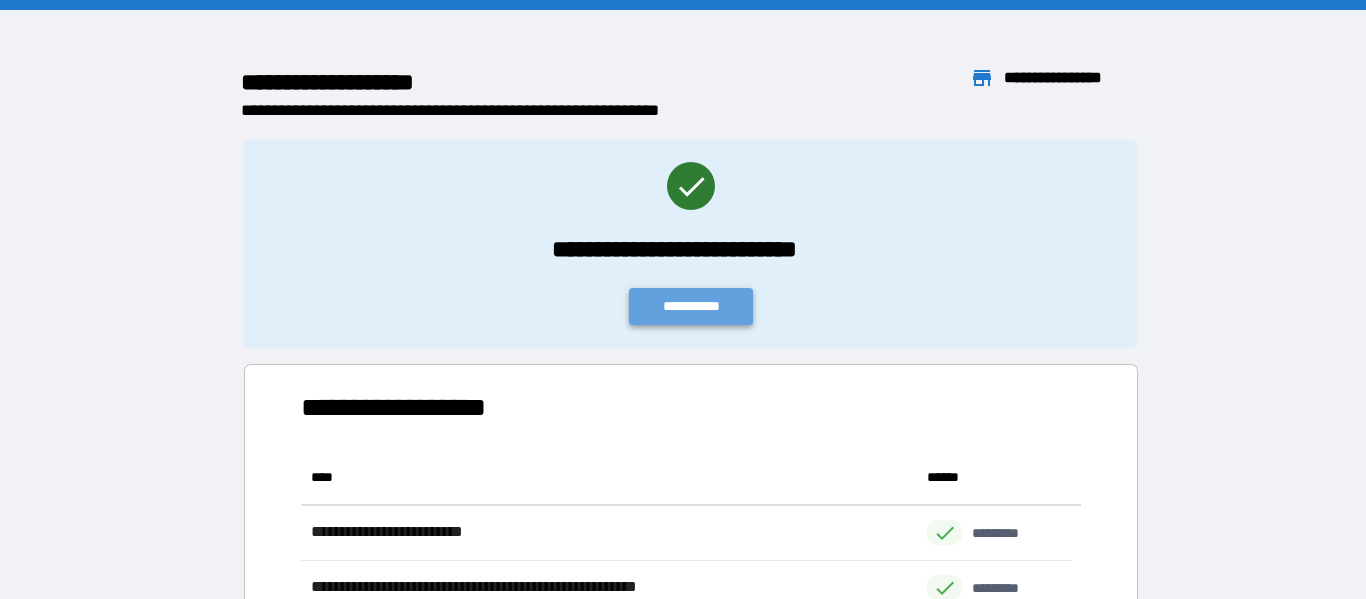 click on "**********" at bounding box center [691, 306] 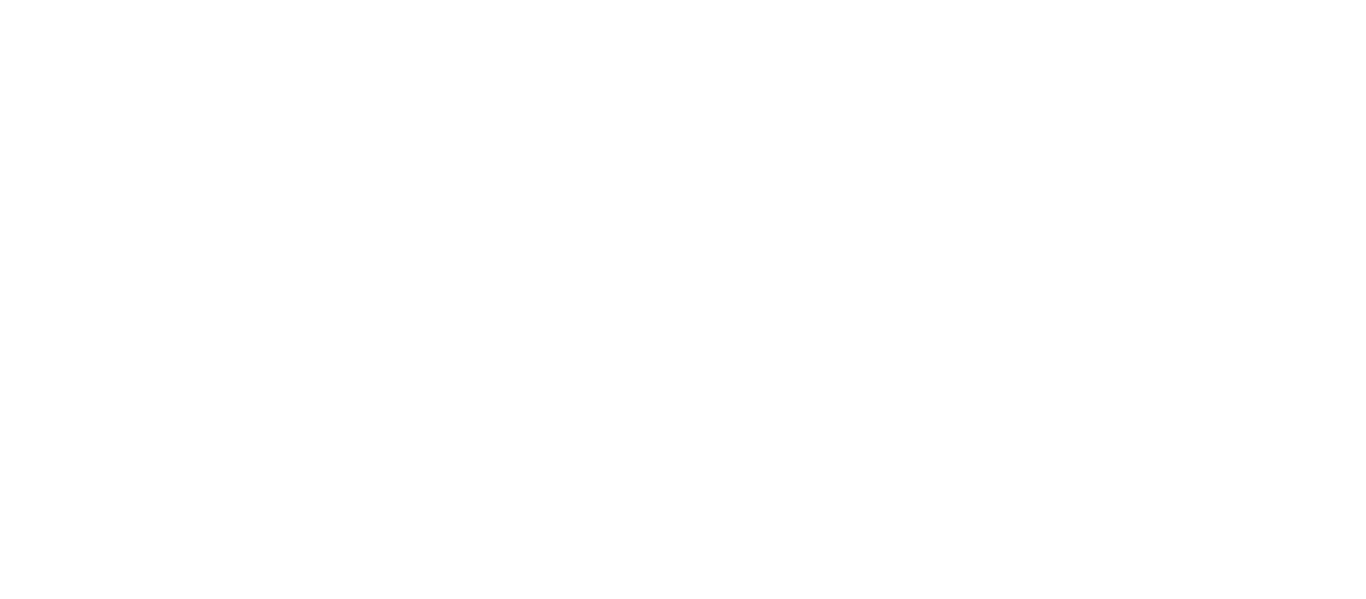 scroll, scrollTop: 0, scrollLeft: 0, axis: both 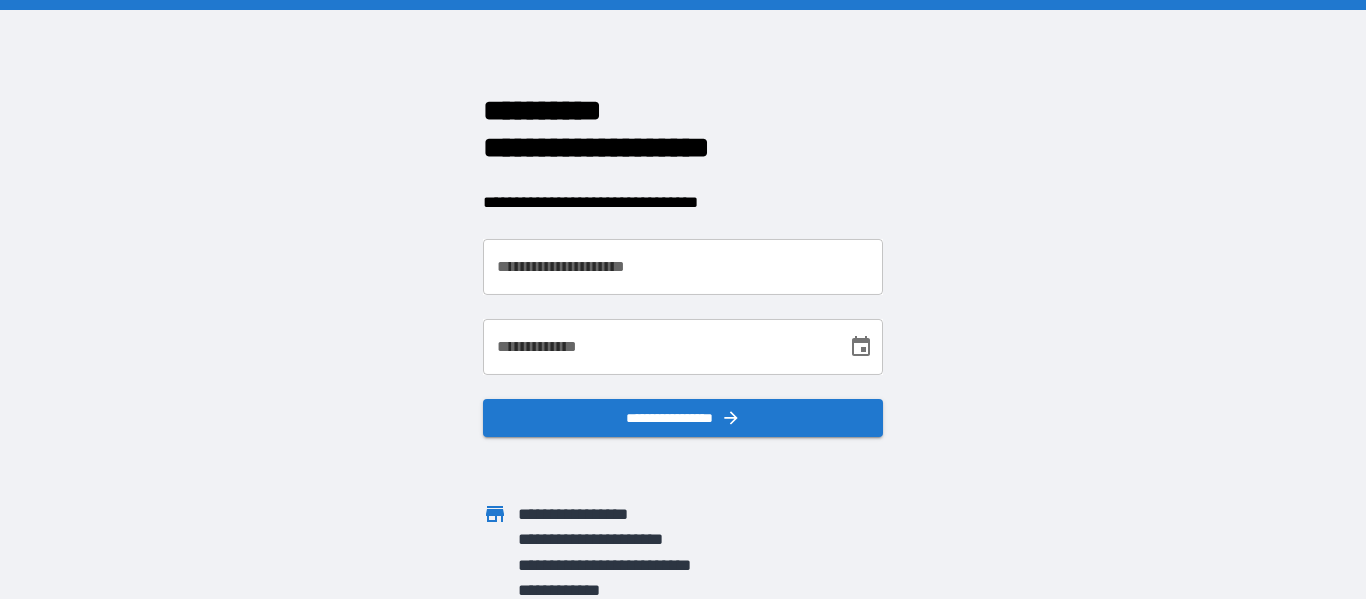 click on "**********" at bounding box center [683, 267] 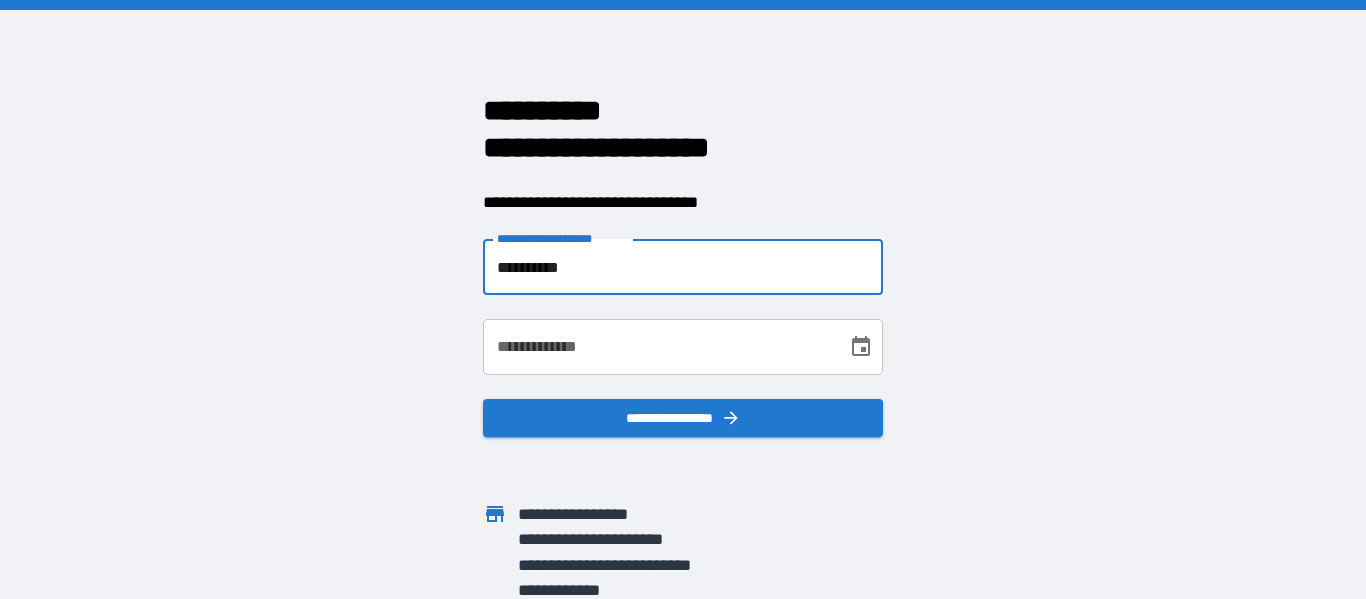 type on "**********" 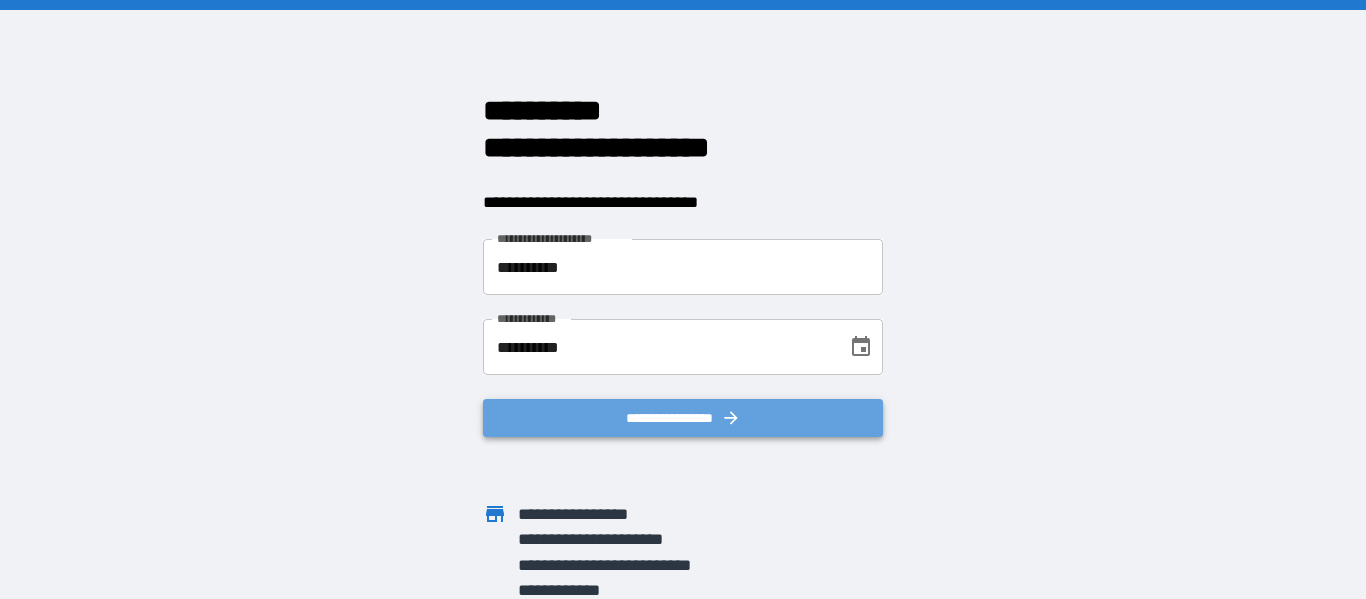 click on "**********" at bounding box center (683, 418) 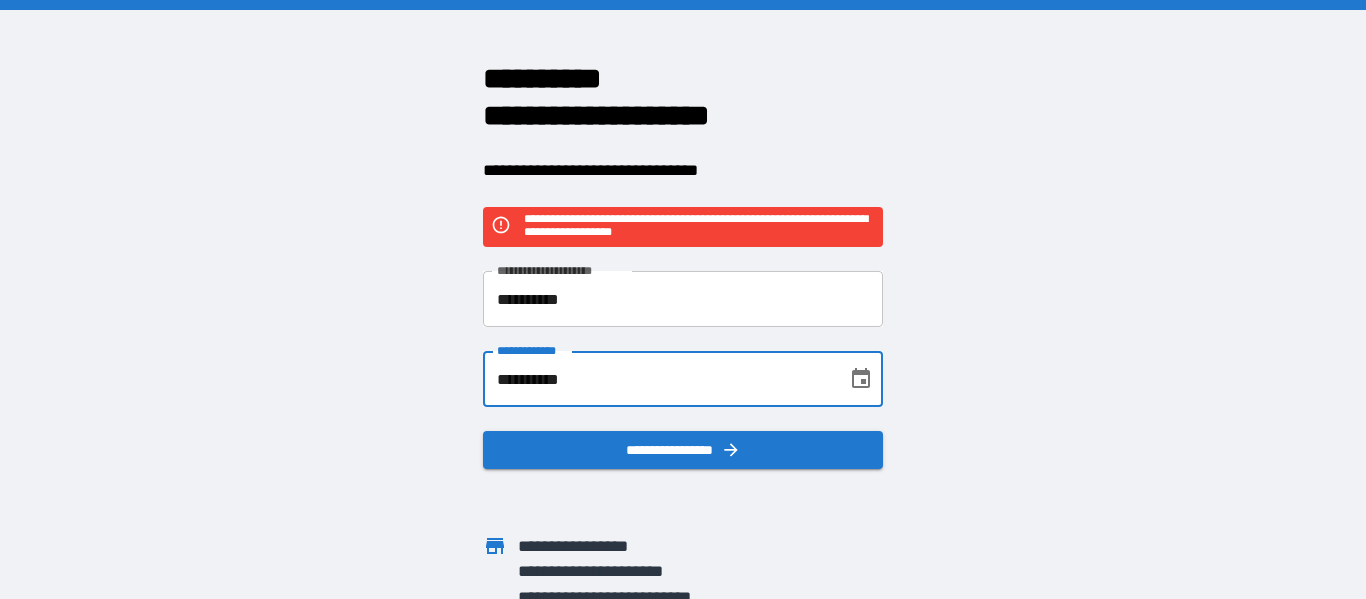 drag, startPoint x: 676, startPoint y: 379, endPoint x: 446, endPoint y: 366, distance: 230.3671 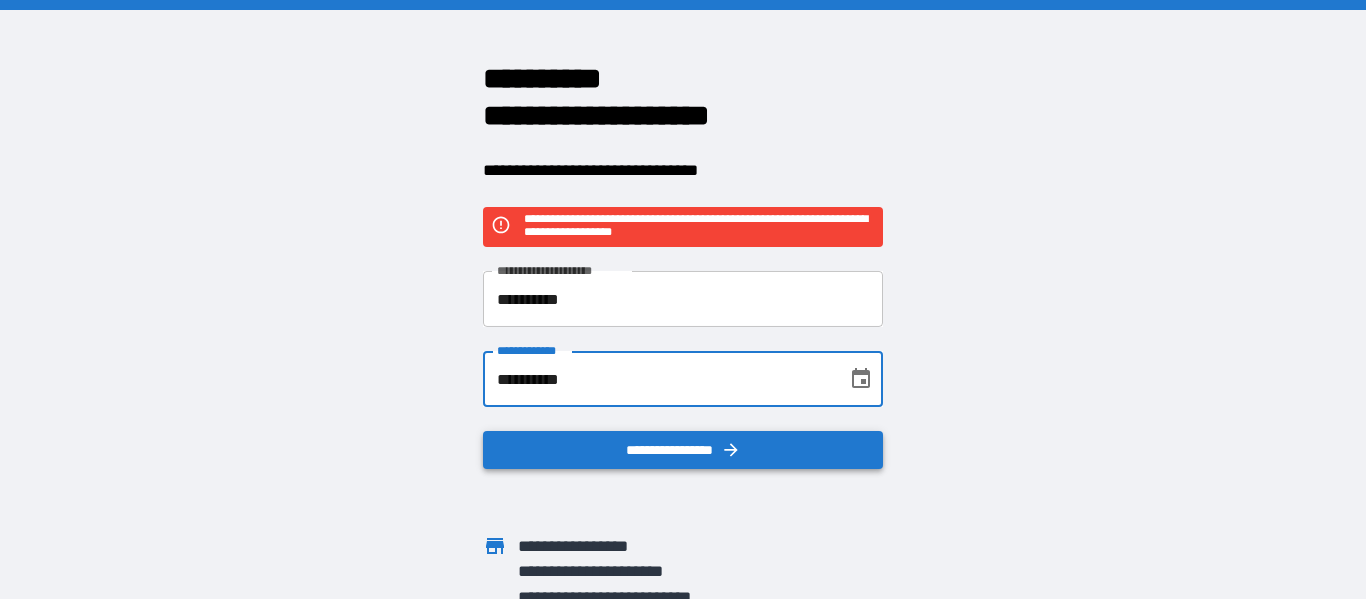 type on "**********" 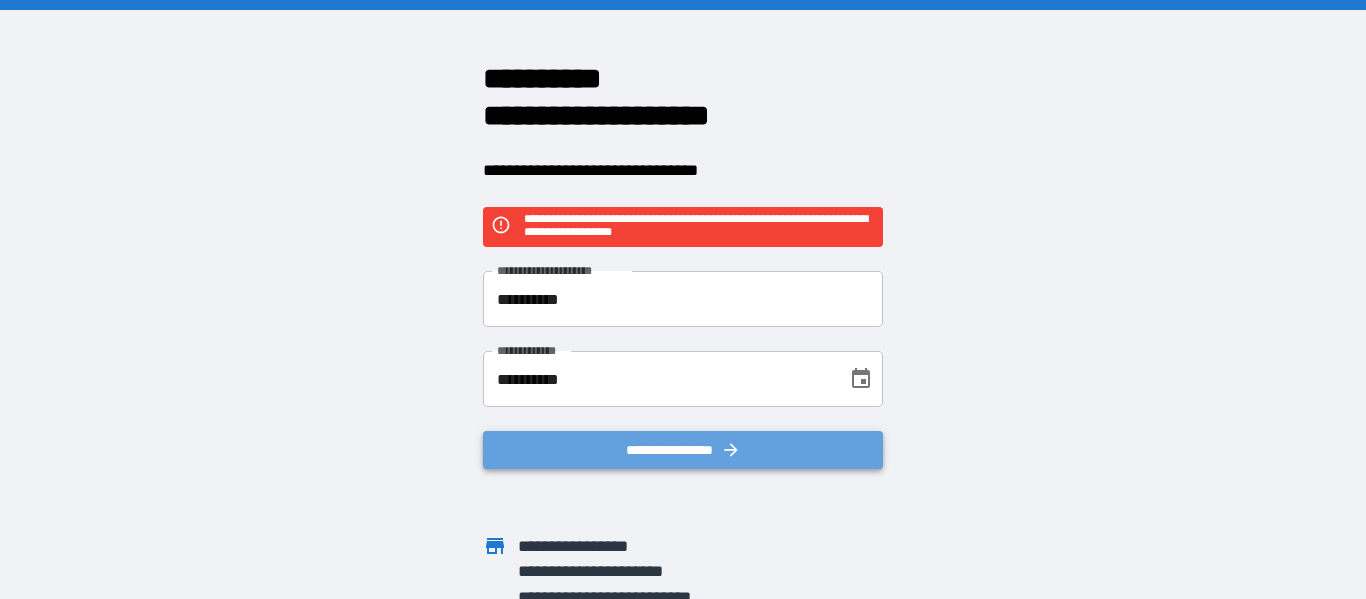 click on "**********" at bounding box center [683, 450] 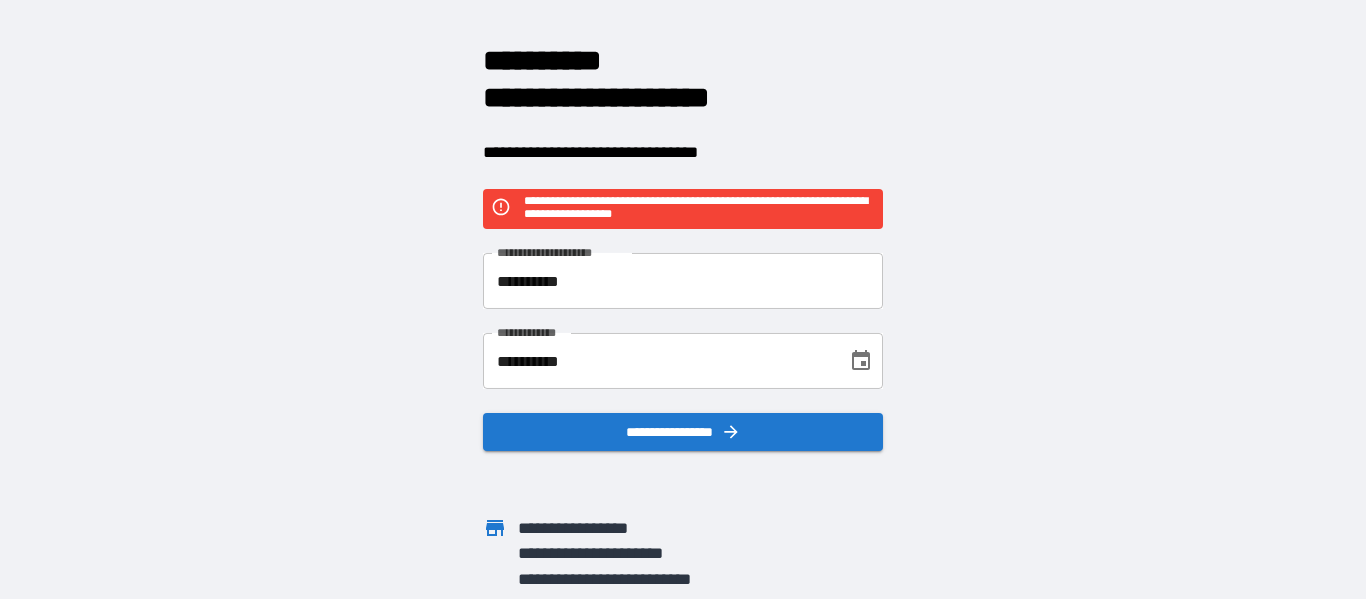scroll, scrollTop: 0, scrollLeft: 0, axis: both 